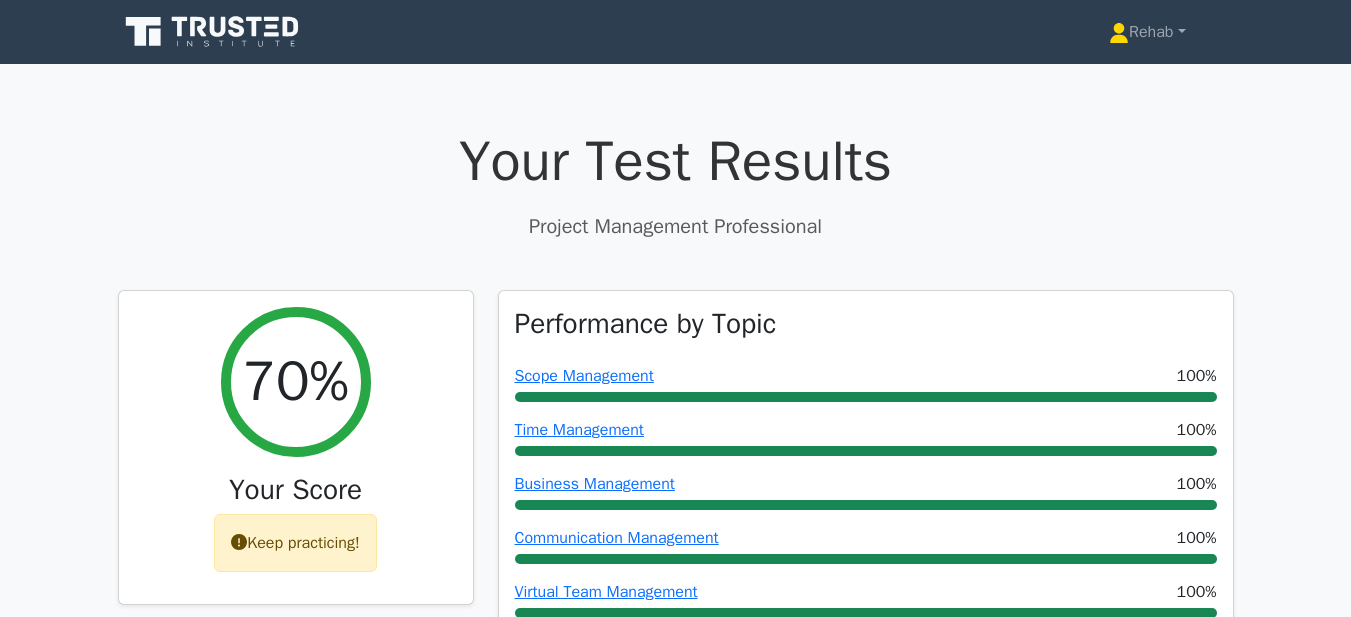 click on "Rehab" at bounding box center (1147, 32) 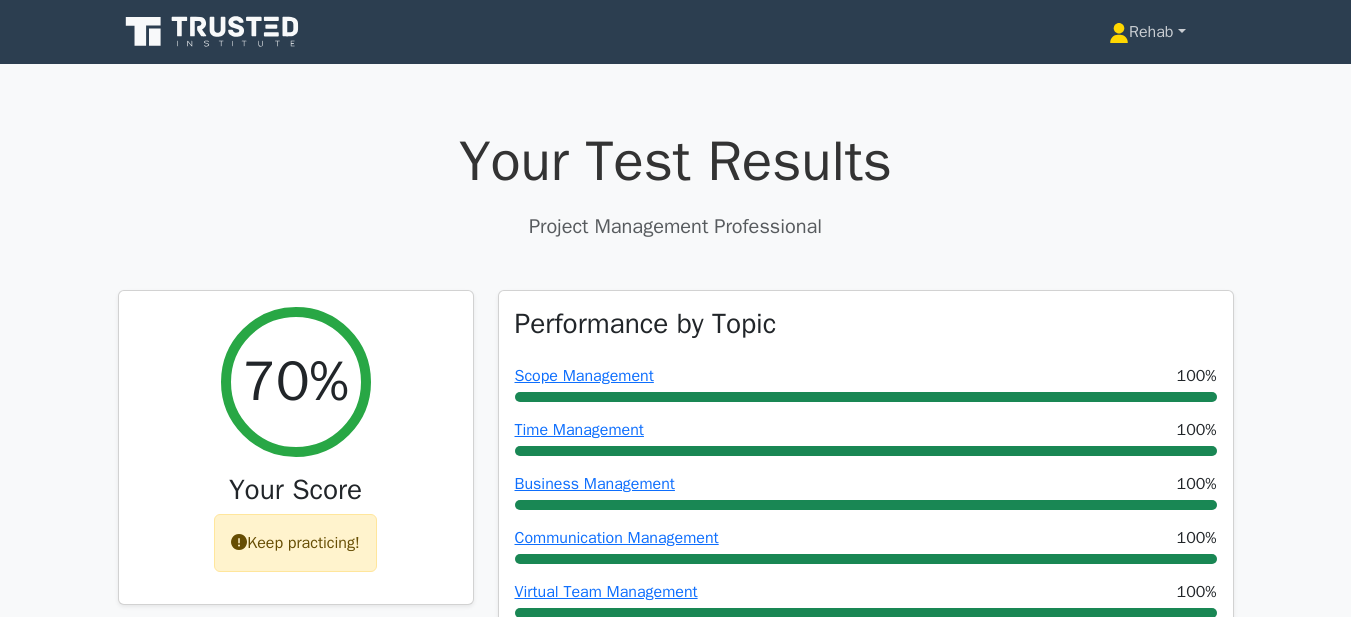 scroll, scrollTop: 0, scrollLeft: 0, axis: both 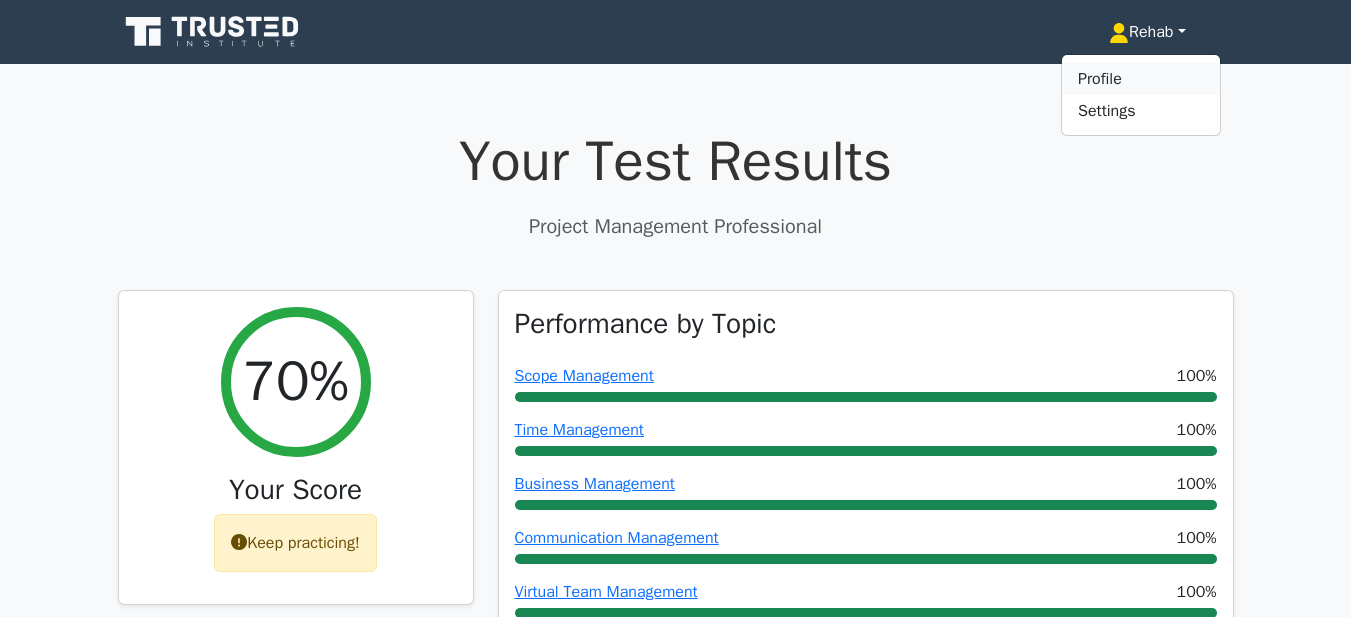 click on "Profile" at bounding box center (1141, 79) 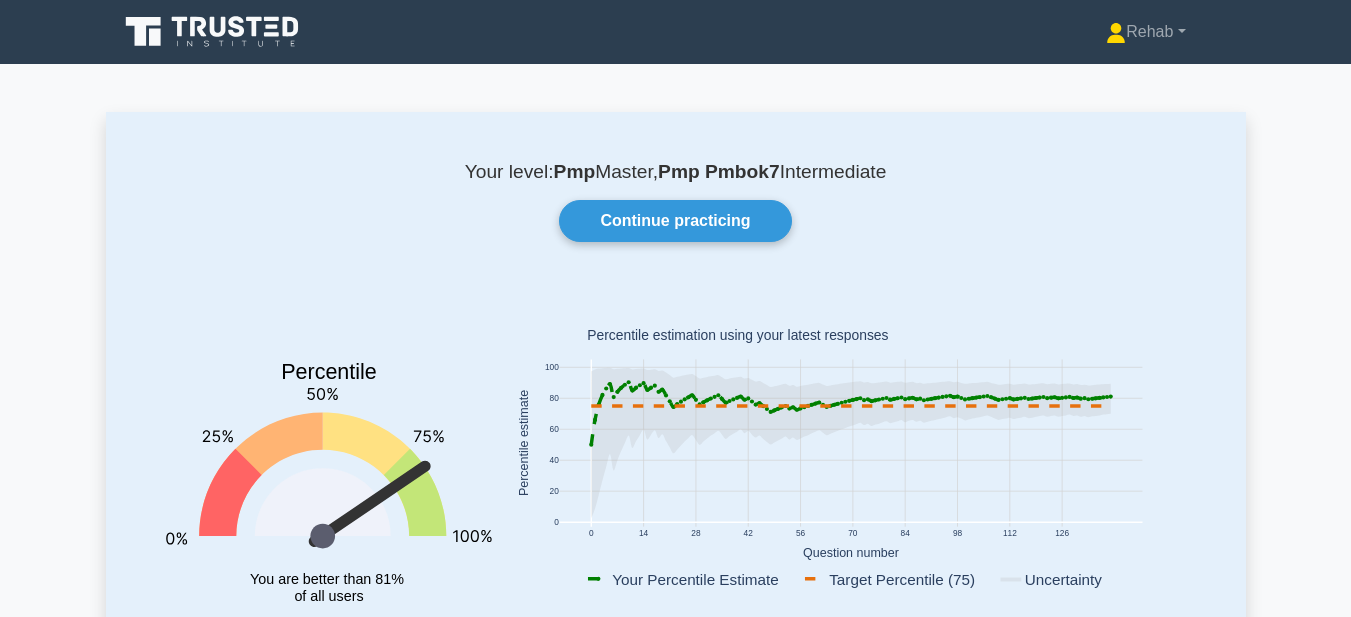 scroll, scrollTop: 0, scrollLeft: 0, axis: both 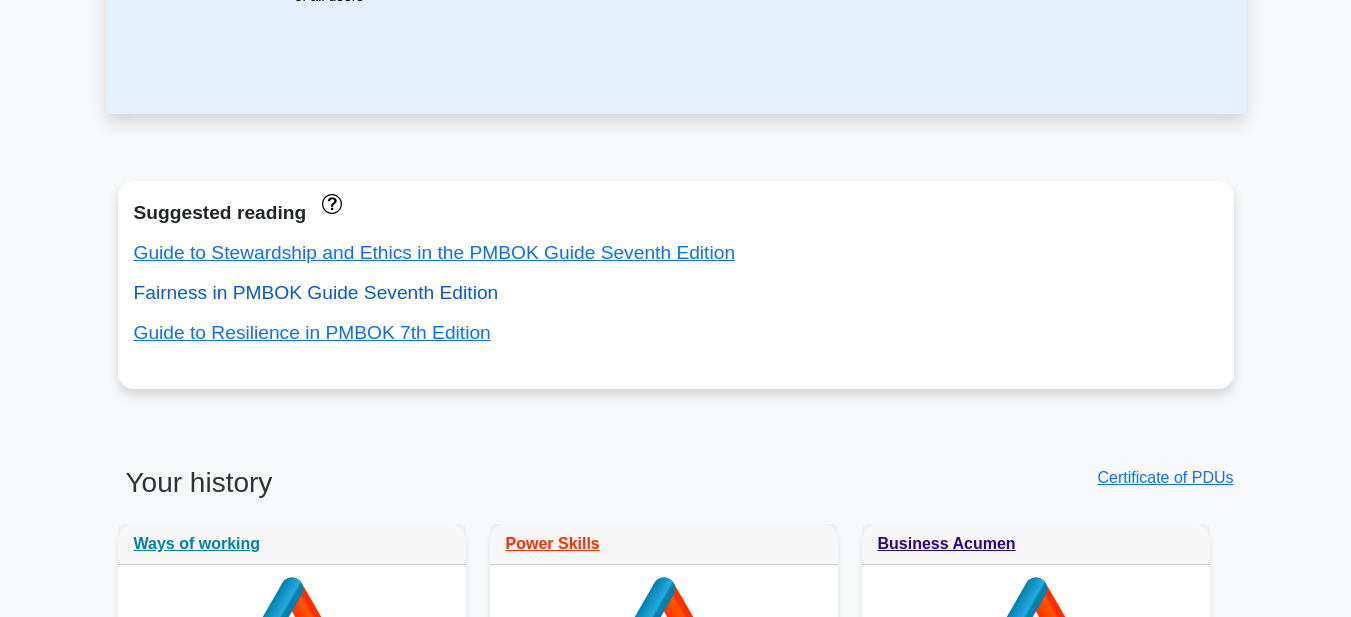 click on "Fairness in PMBOK Guide Seventh Edition" at bounding box center [316, 292] 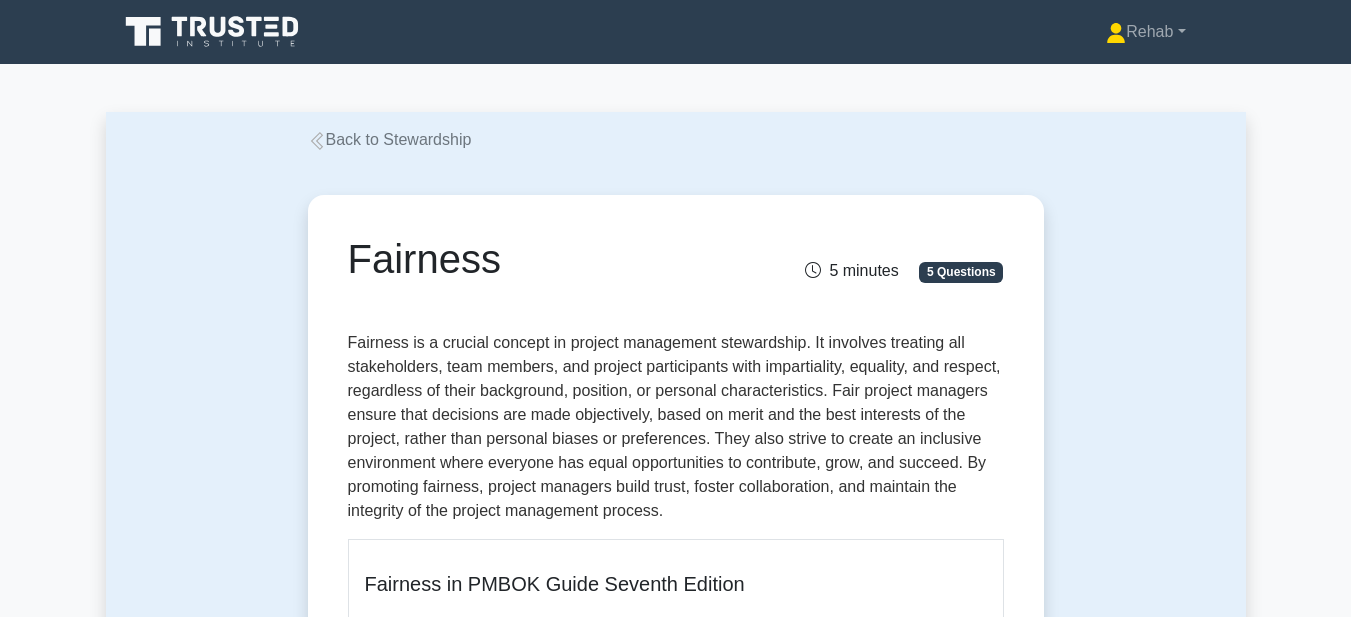 scroll, scrollTop: 0, scrollLeft: 0, axis: both 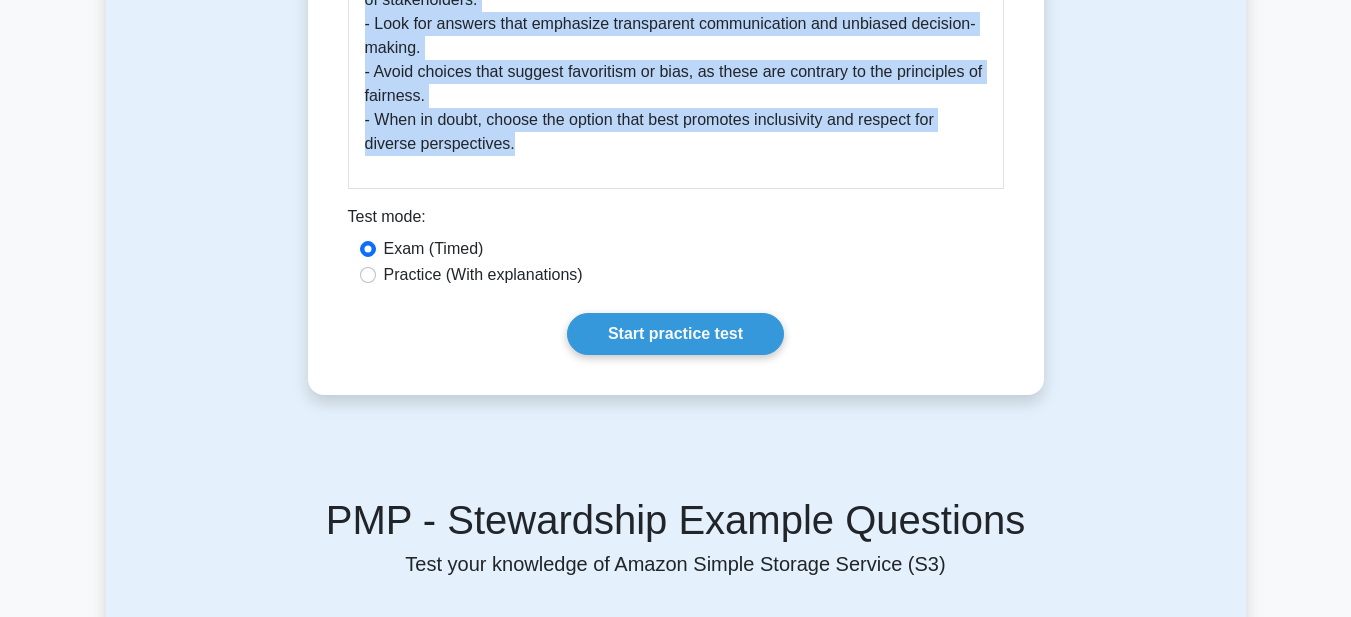 drag, startPoint x: 341, startPoint y: 141, endPoint x: 684, endPoint y: 176, distance: 344.7811 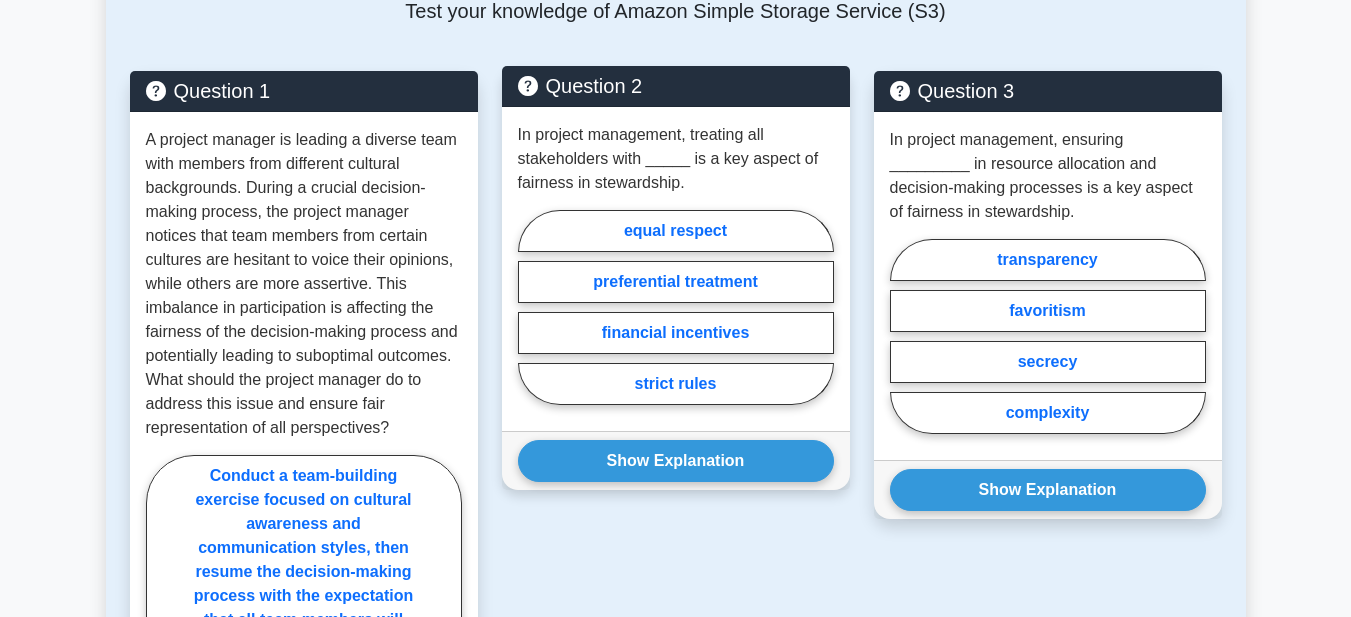 scroll, scrollTop: 1944, scrollLeft: 0, axis: vertical 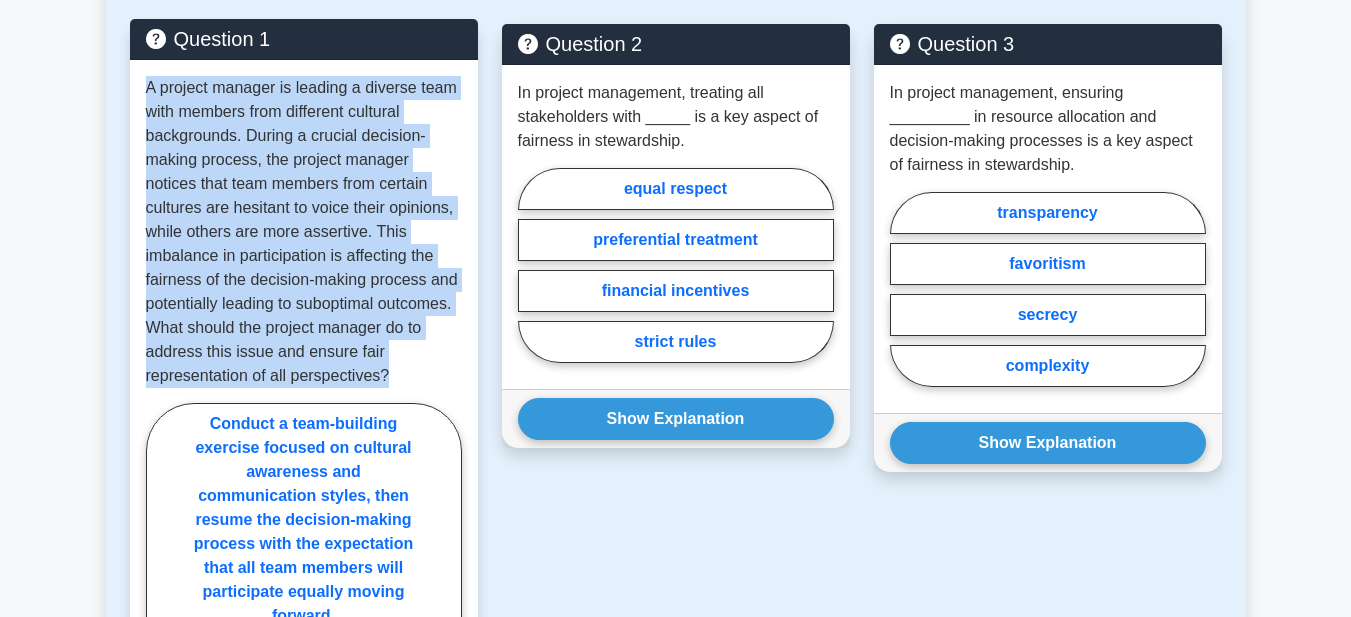 drag, startPoint x: 144, startPoint y: 87, endPoint x: 422, endPoint y: 374, distance: 399.566 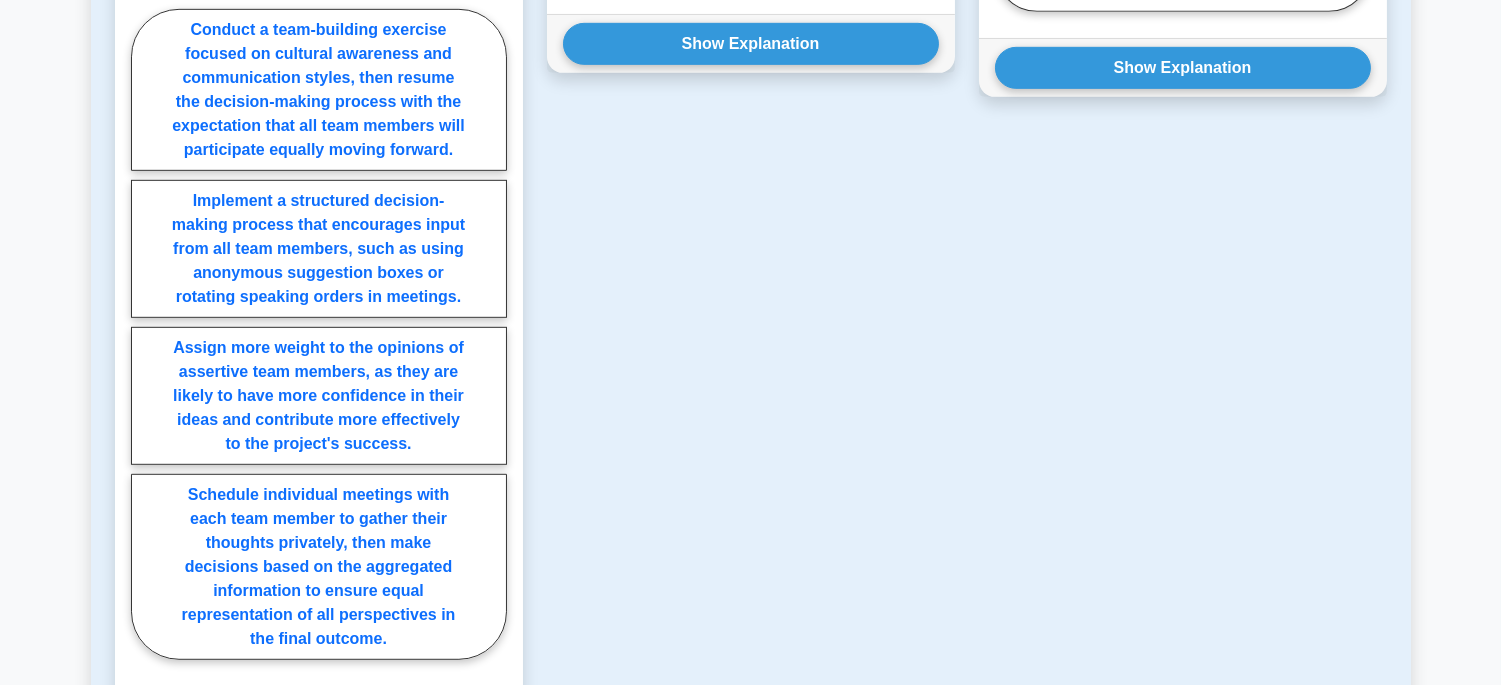 scroll, scrollTop: 2088, scrollLeft: 0, axis: vertical 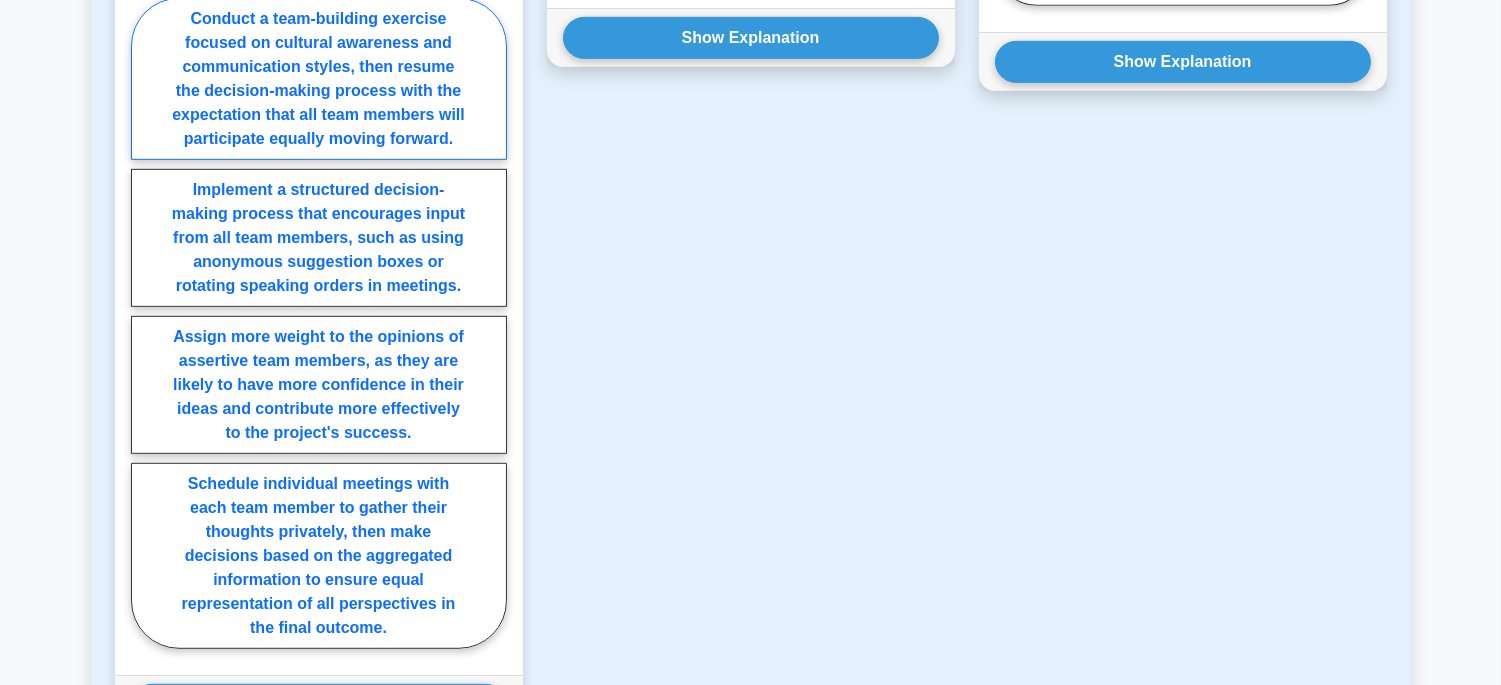 click on "Conduct a team-building exercise focused on cultural awareness and communication styles, then resume the decision-making process with the expectation that all team members will participate equally moving forward." at bounding box center (319, 79) 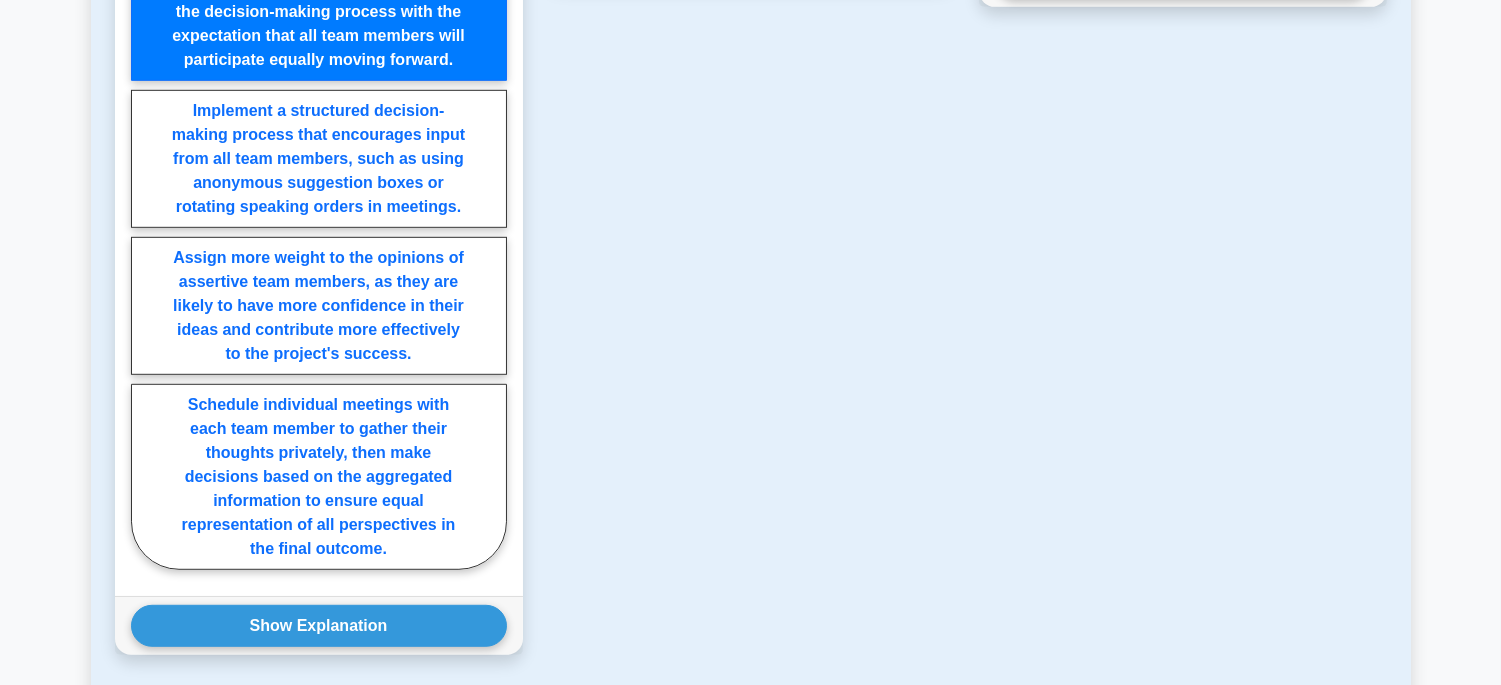 scroll, scrollTop: 2355, scrollLeft: 0, axis: vertical 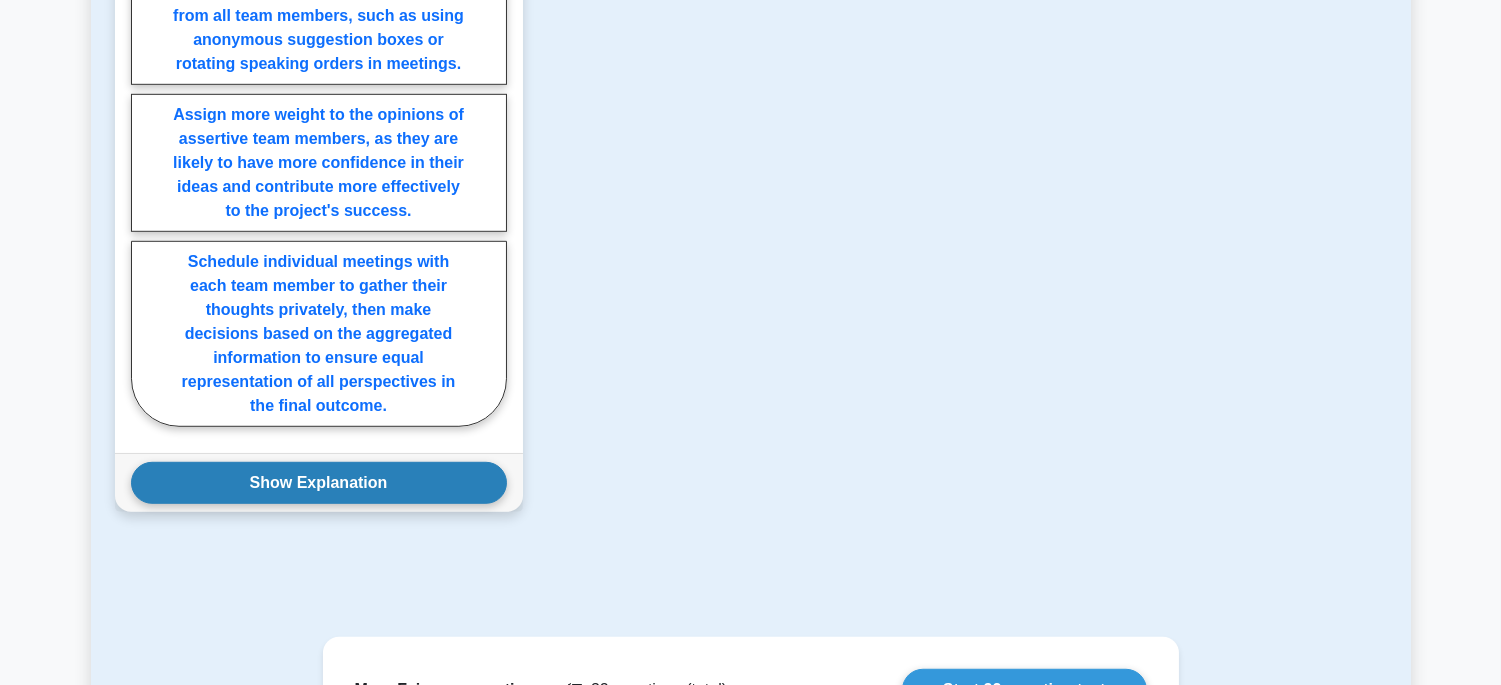 click on "Show Explanation" at bounding box center (319, 483) 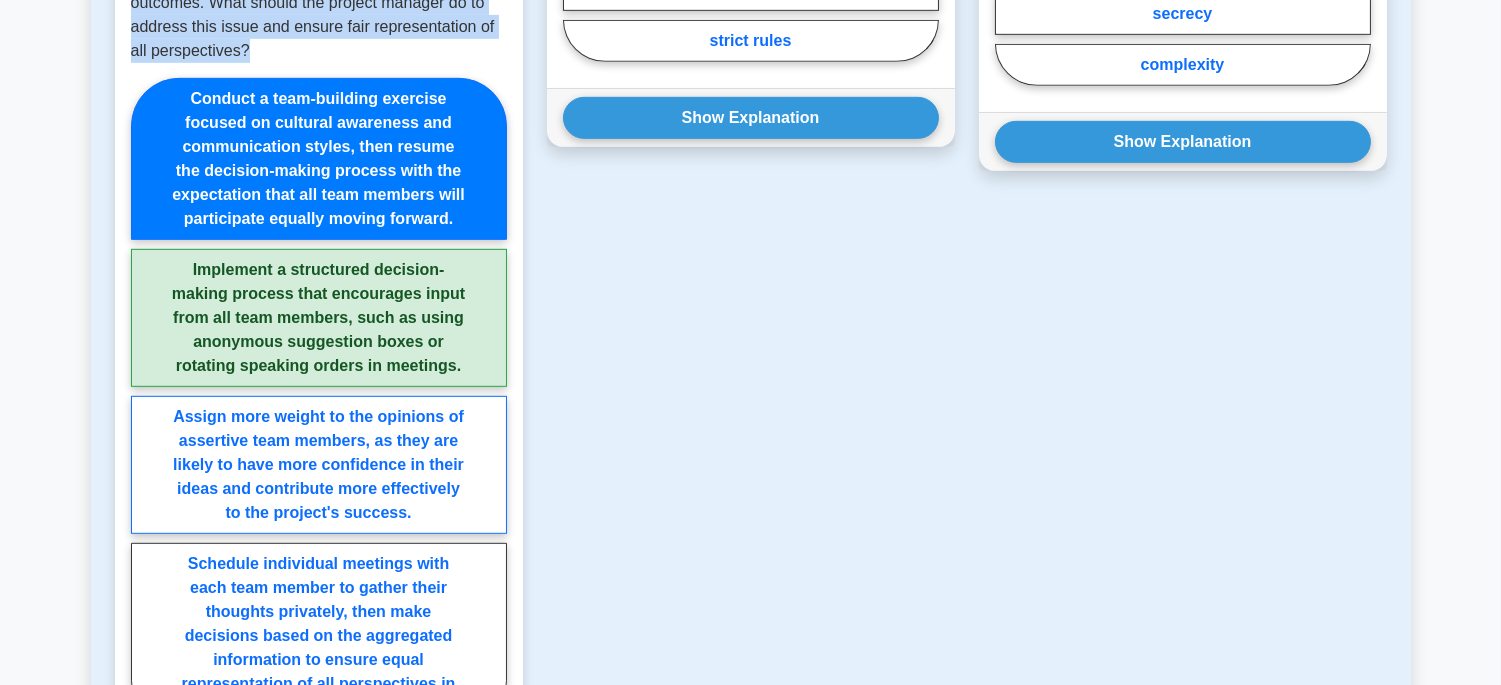 scroll, scrollTop: 2022, scrollLeft: 0, axis: vertical 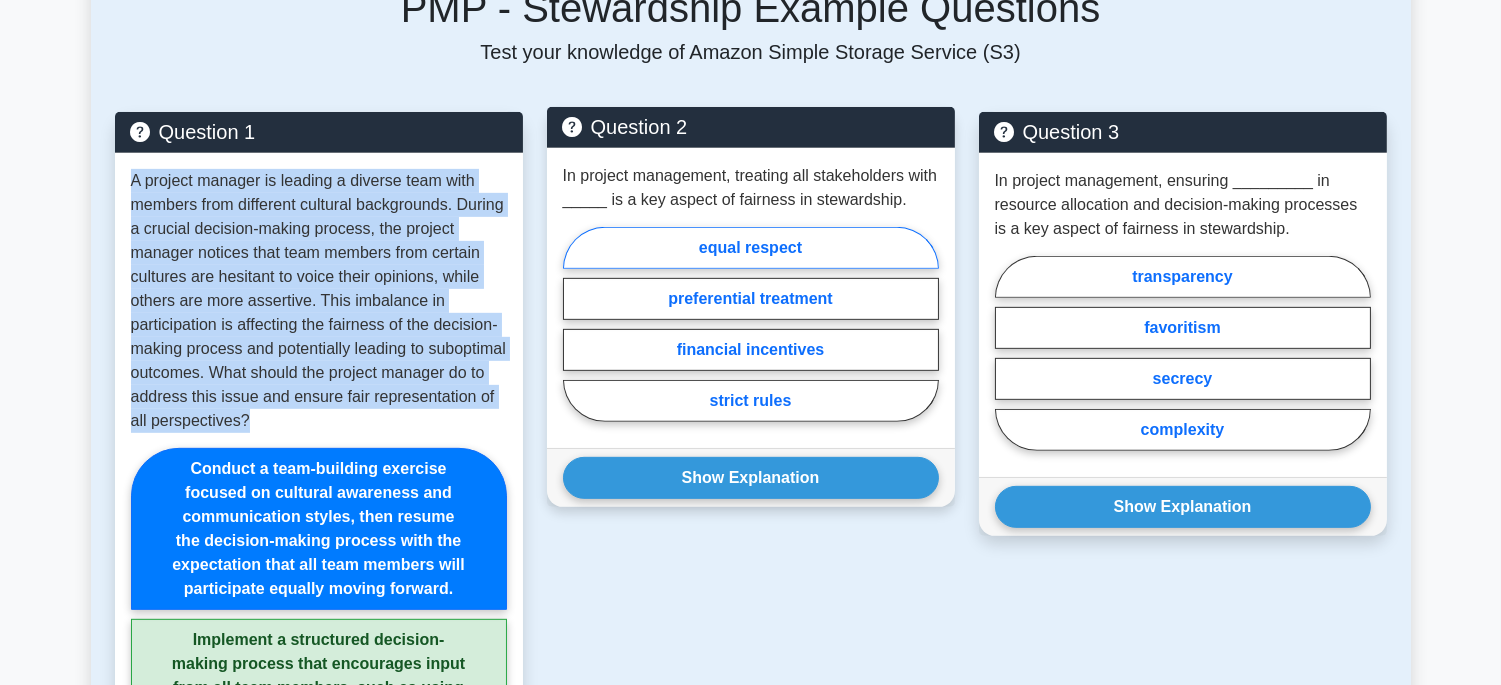 click on "equal respect" at bounding box center [751, 248] 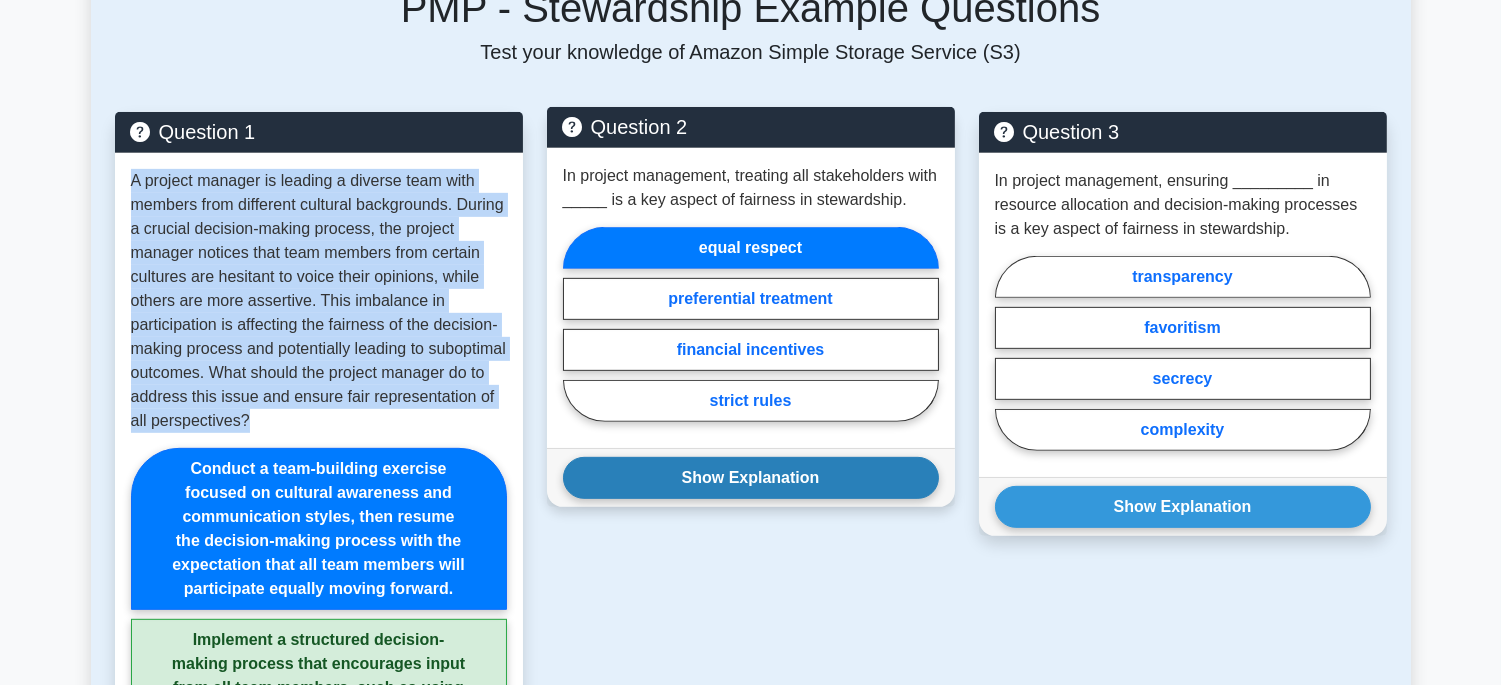 click on "Show Explanation" at bounding box center [751, 478] 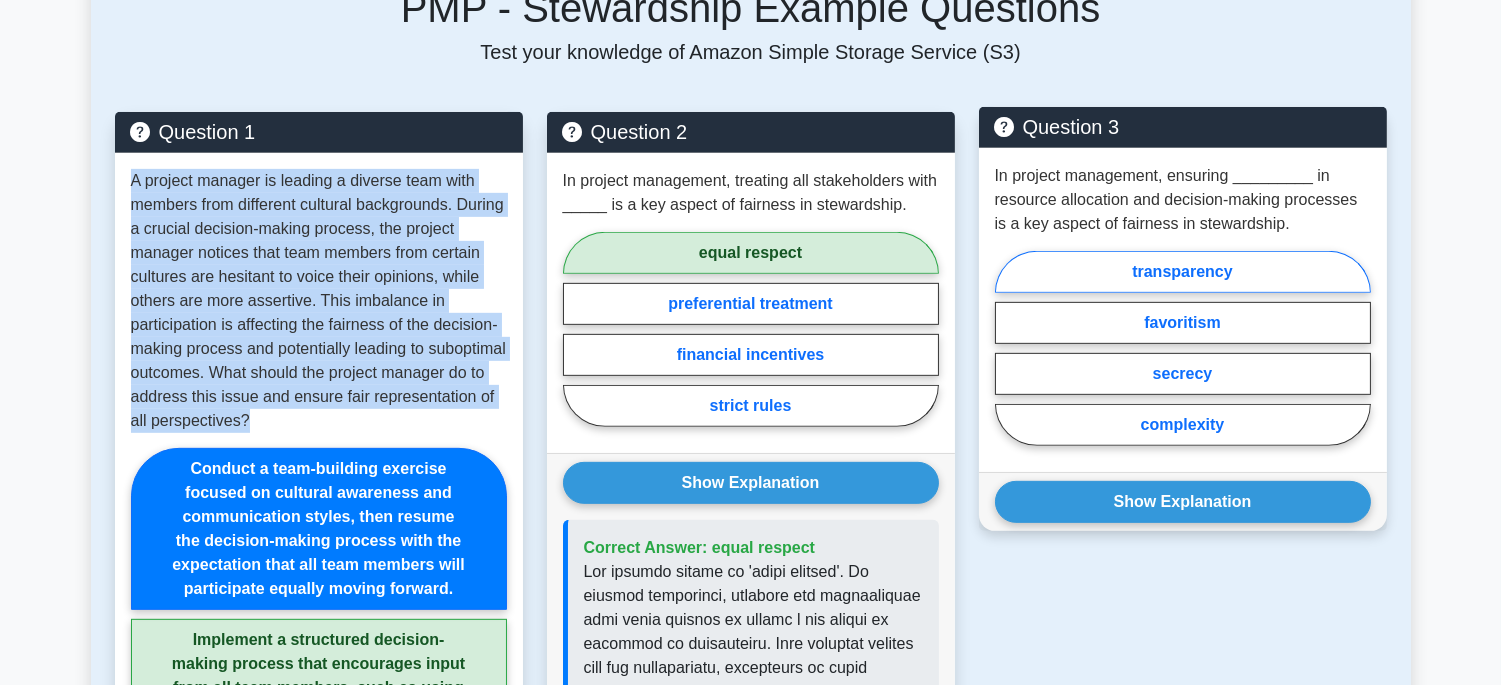 click on "transparency" at bounding box center [1183, 272] 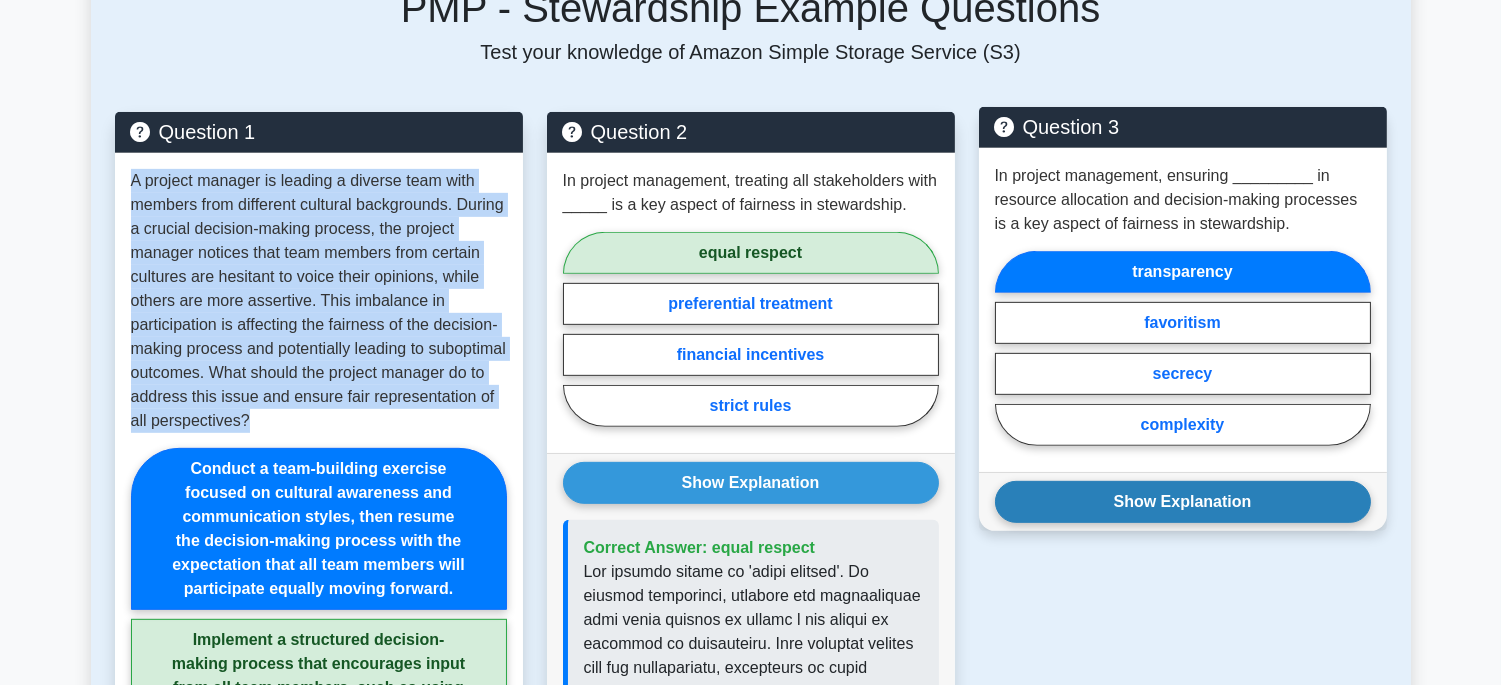 click on "Show Explanation" at bounding box center [1183, 502] 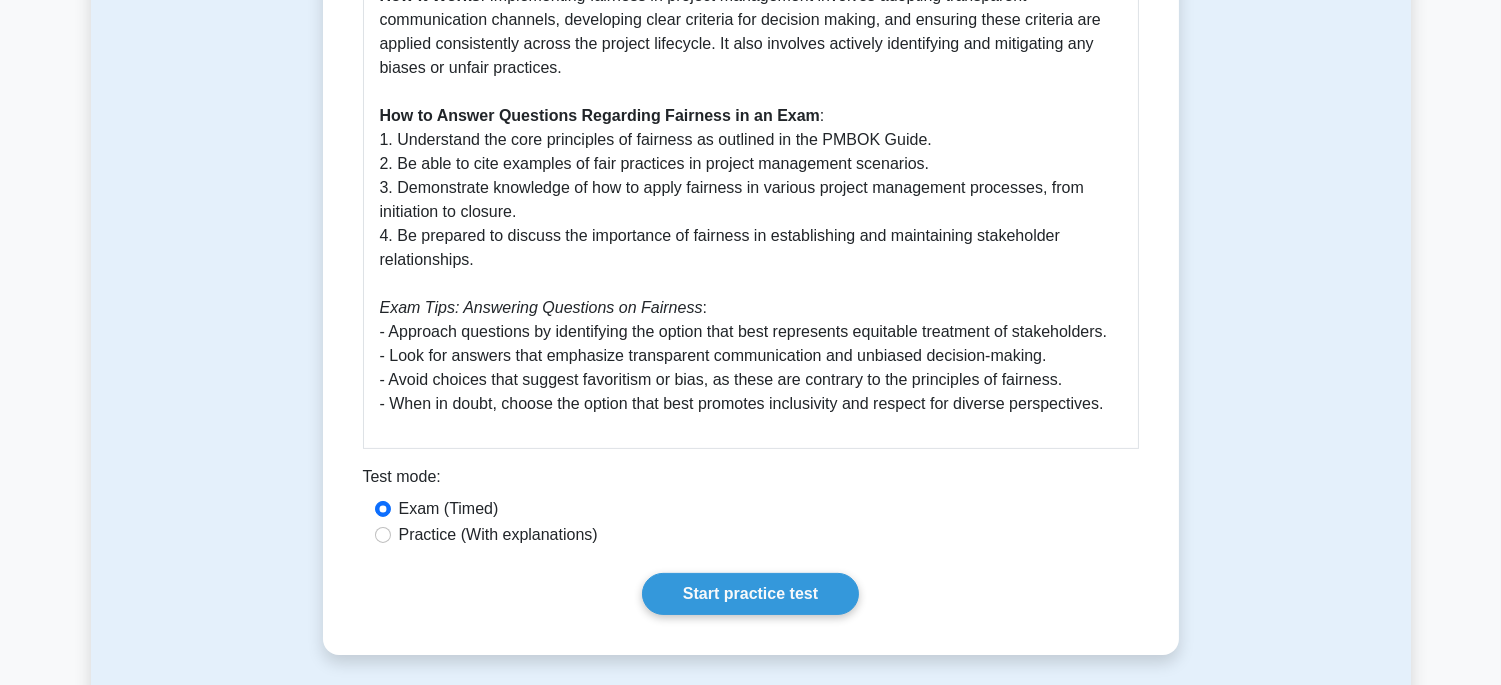 scroll, scrollTop: 911, scrollLeft: 0, axis: vertical 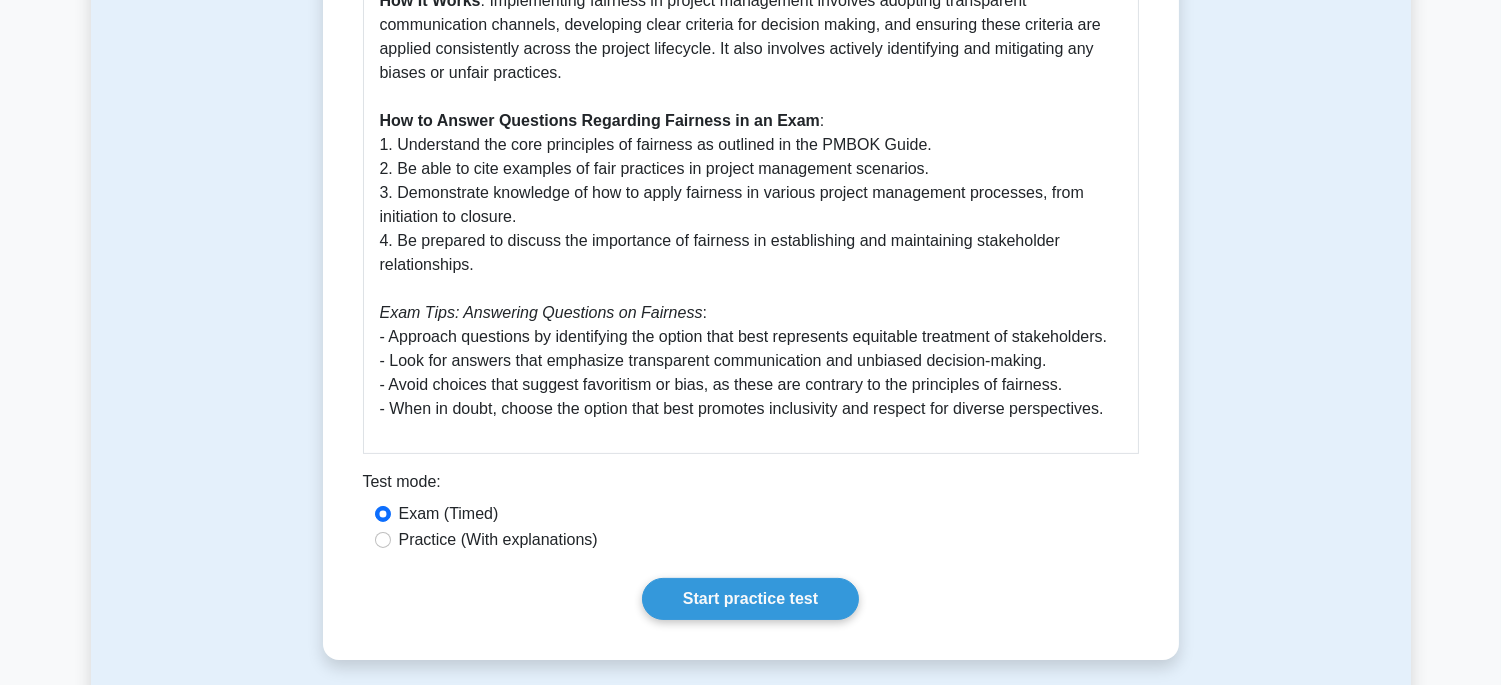 click on "Practice (With explanations)" at bounding box center [498, 540] 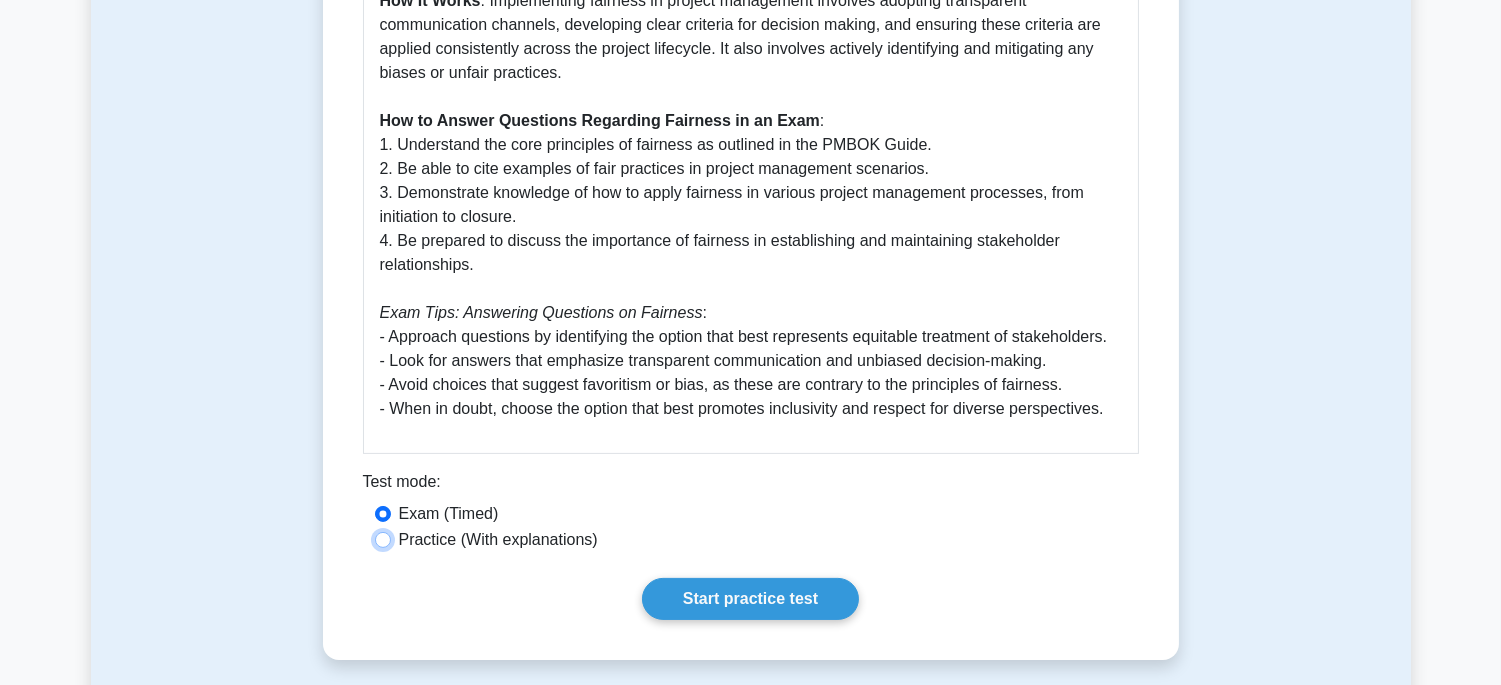 click on "Practice (With explanations)" at bounding box center (383, 540) 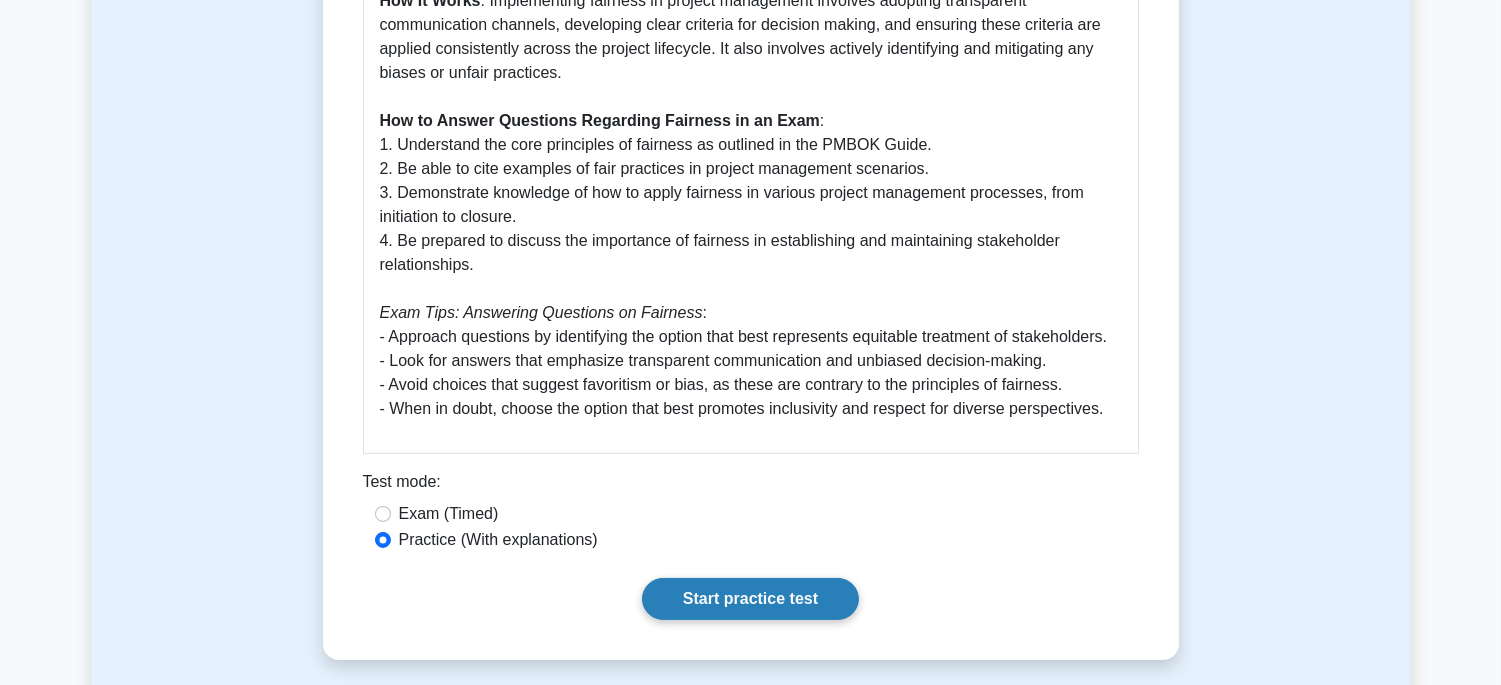 click on "Start practice test" at bounding box center (750, 599) 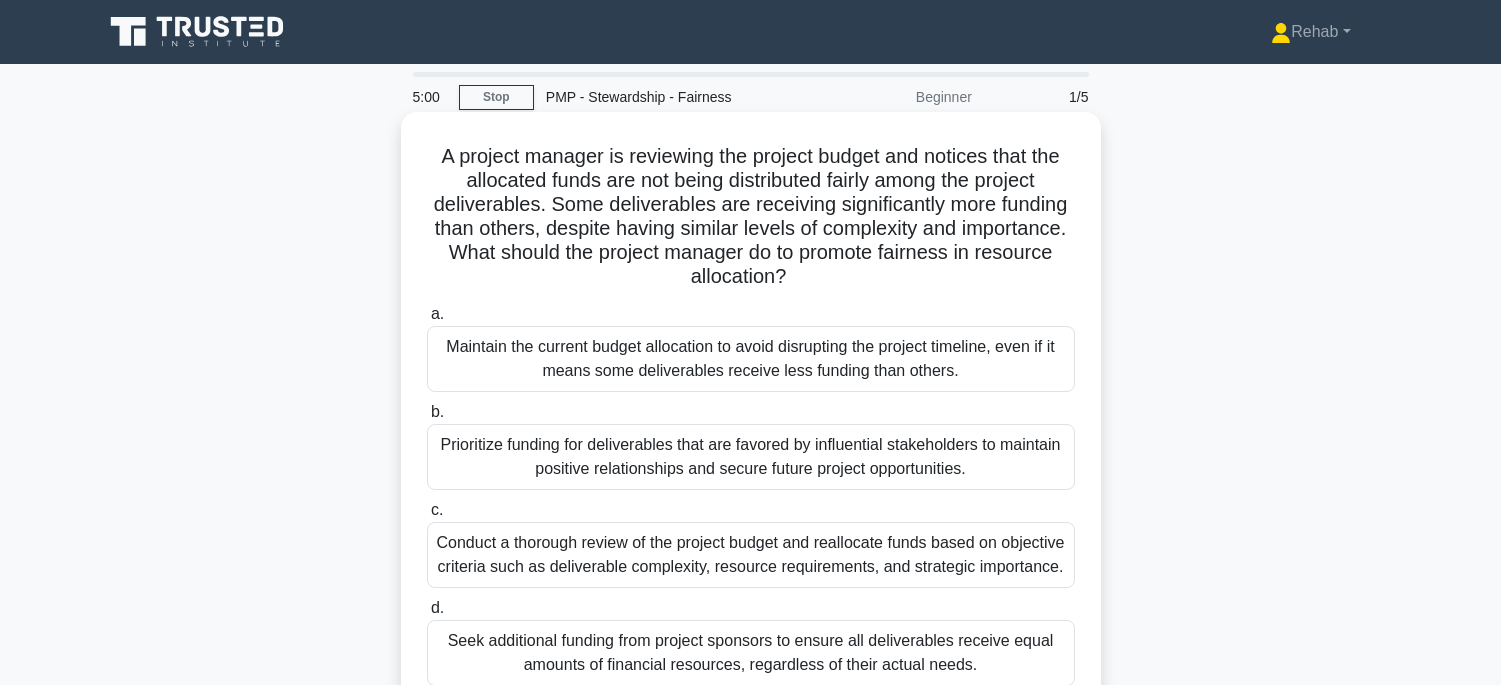 scroll, scrollTop: 0, scrollLeft: 0, axis: both 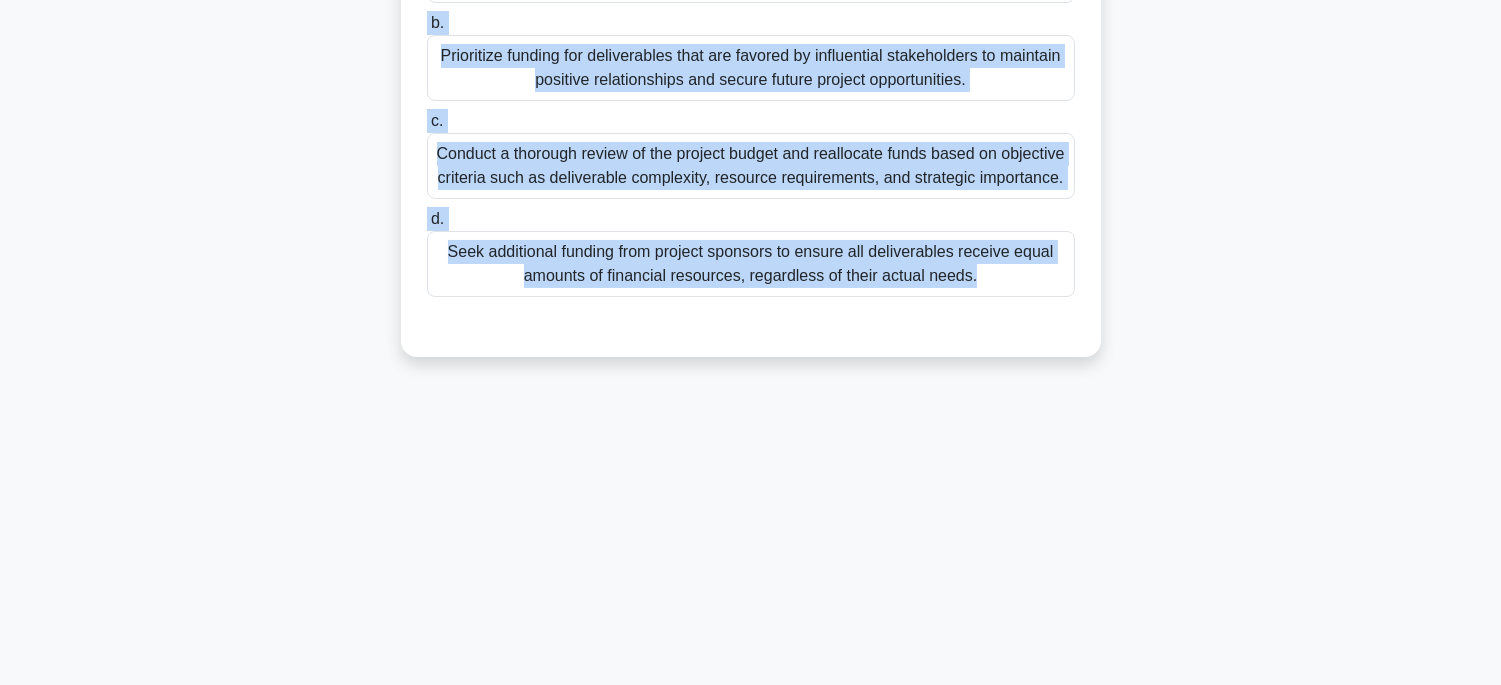 drag, startPoint x: 454, startPoint y: 161, endPoint x: 1045, endPoint y: 670, distance: 779.97565 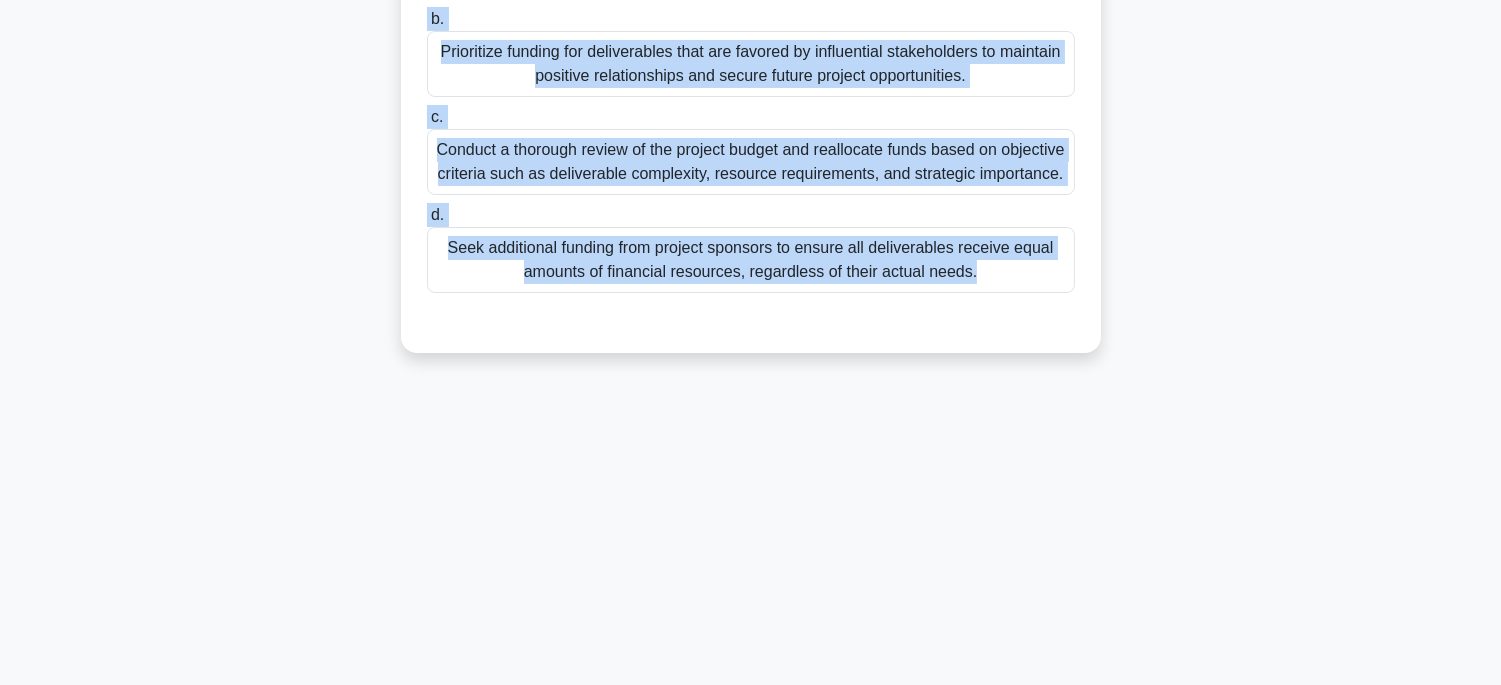 scroll, scrollTop: 0, scrollLeft: 0, axis: both 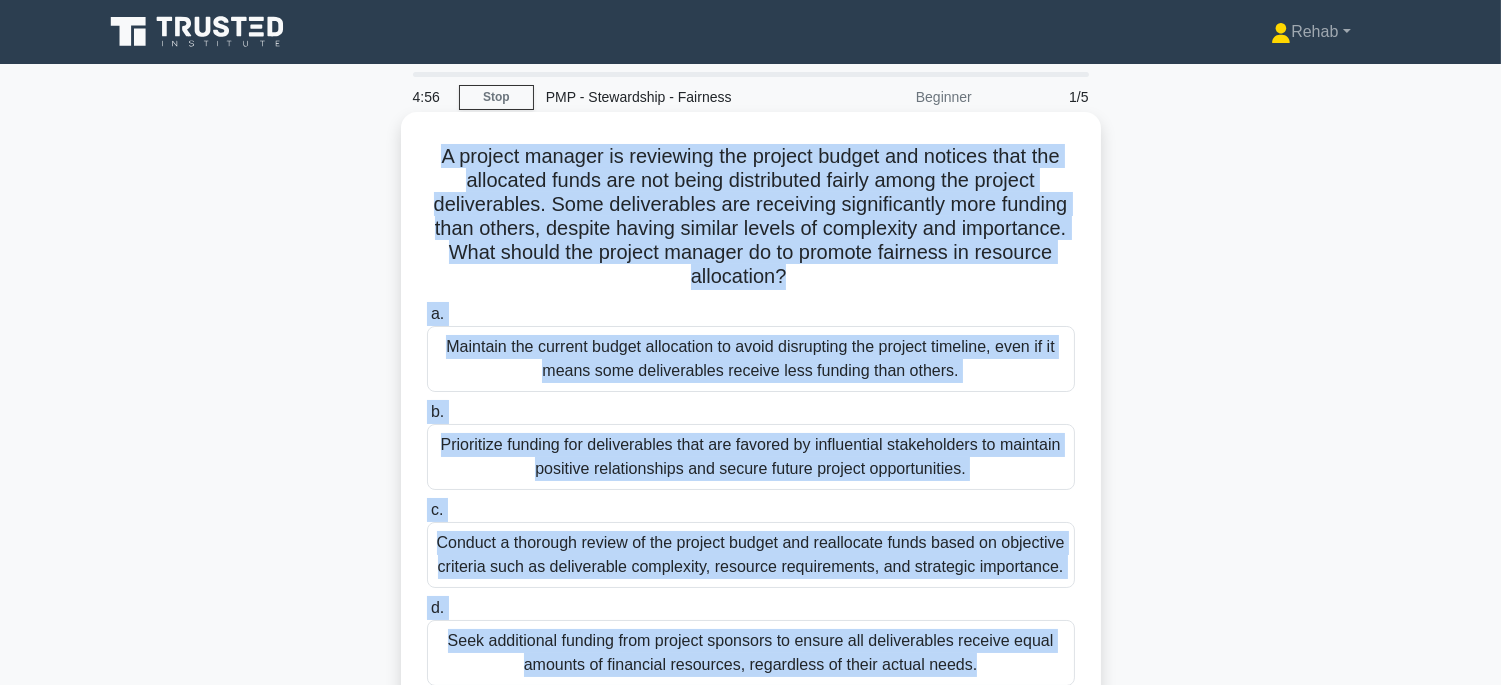 copy on "A project manager is reviewing the project budget and notices that the allocated funds are not being distributed fairly among the project deliverables. Some deliverables are receiving significantly more funding than others, despite having similar levels of complexity and importance. What should the project manager do to promote fairness in resource allocation?
.spinner_0XTQ{transform-origin:center;animation:spinner_y6GP .75s linear infinite}@keyframes spinner_y6GP{100%{transform:rotate(360deg)}}
a.
Maintain the current budget allocation to avoid disrupting the project timeline, even if it means some deliverables receive less funding than others.
b.
Prioritize funding for deliverables that are favored by influential stakeholders to maintain positive relationships and secure future project opportunities.
c.
..." 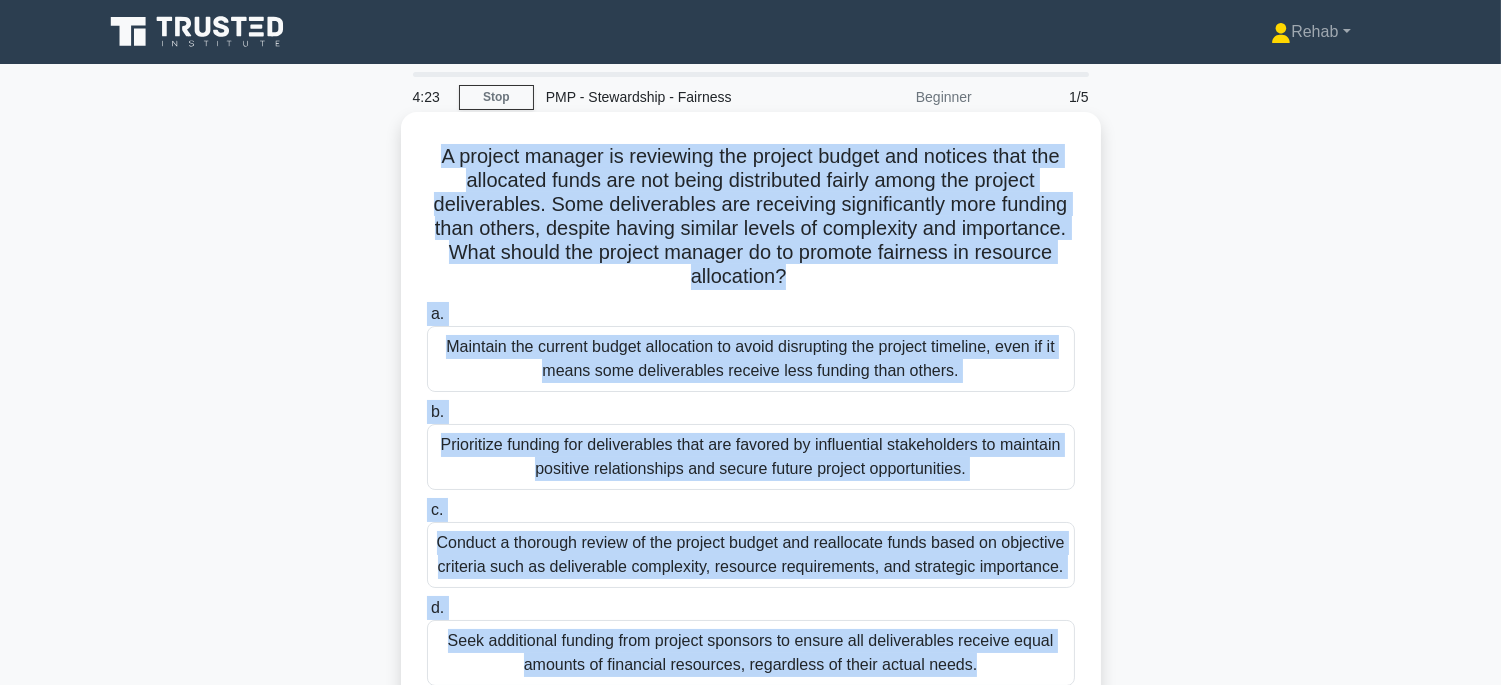 click on "Conduct a thorough review of the project budget and reallocate funds based on objective criteria such as deliverable complexity, resource requirements, and strategic importance." at bounding box center (751, 555) 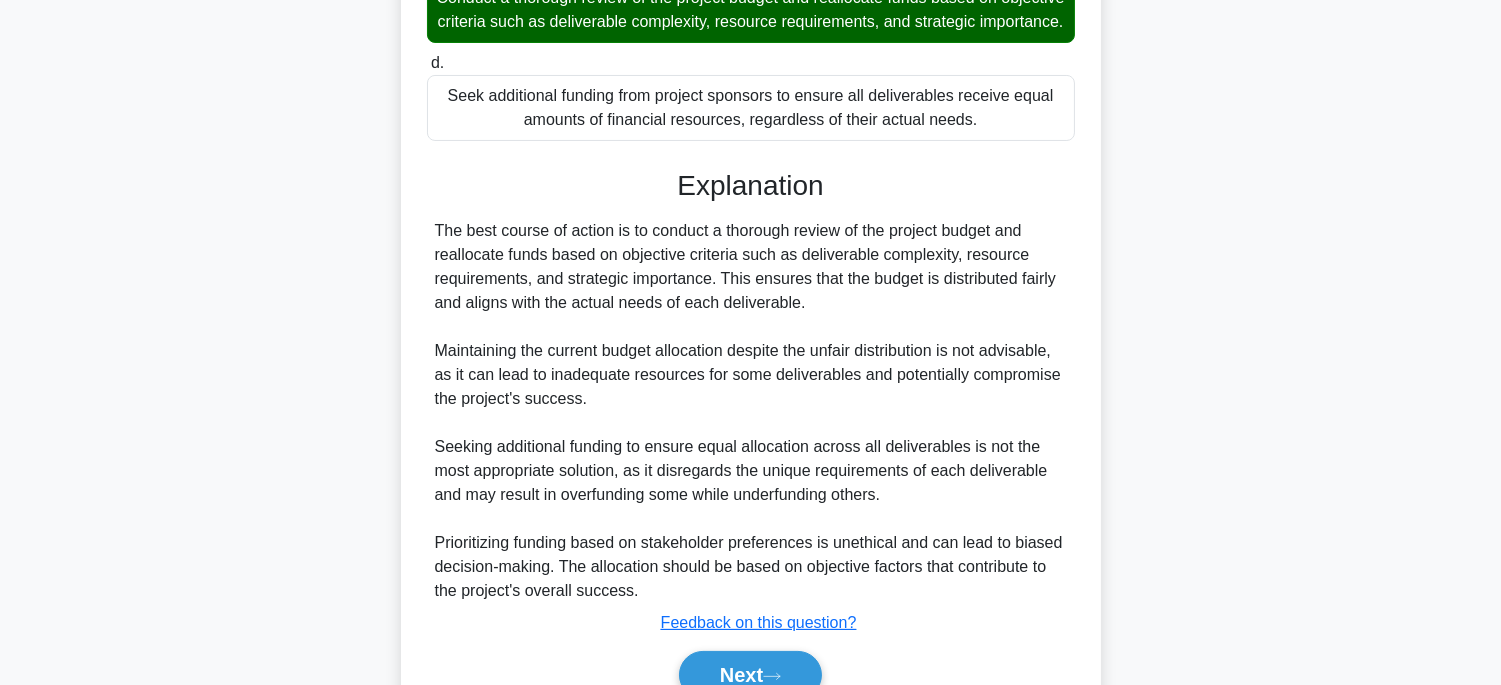 scroll, scrollTop: 667, scrollLeft: 0, axis: vertical 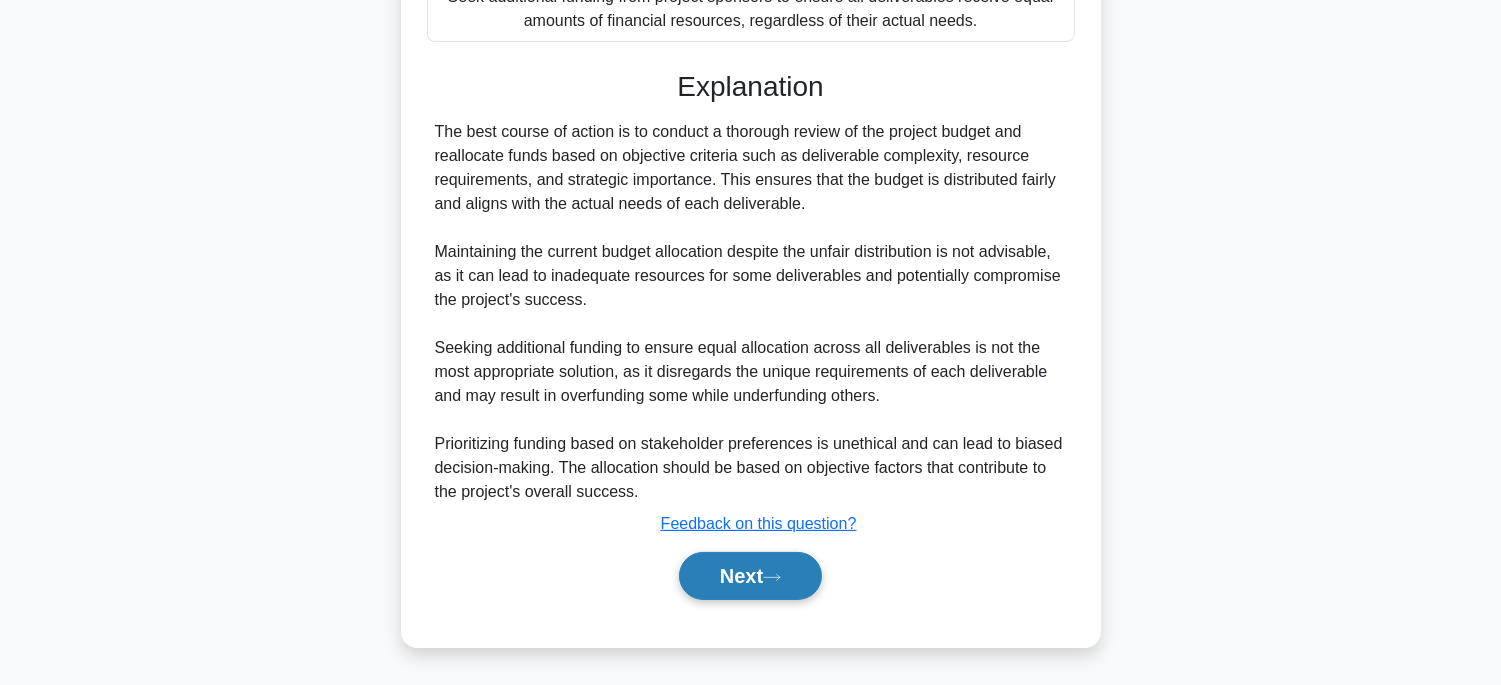 click on "Next" at bounding box center (750, 576) 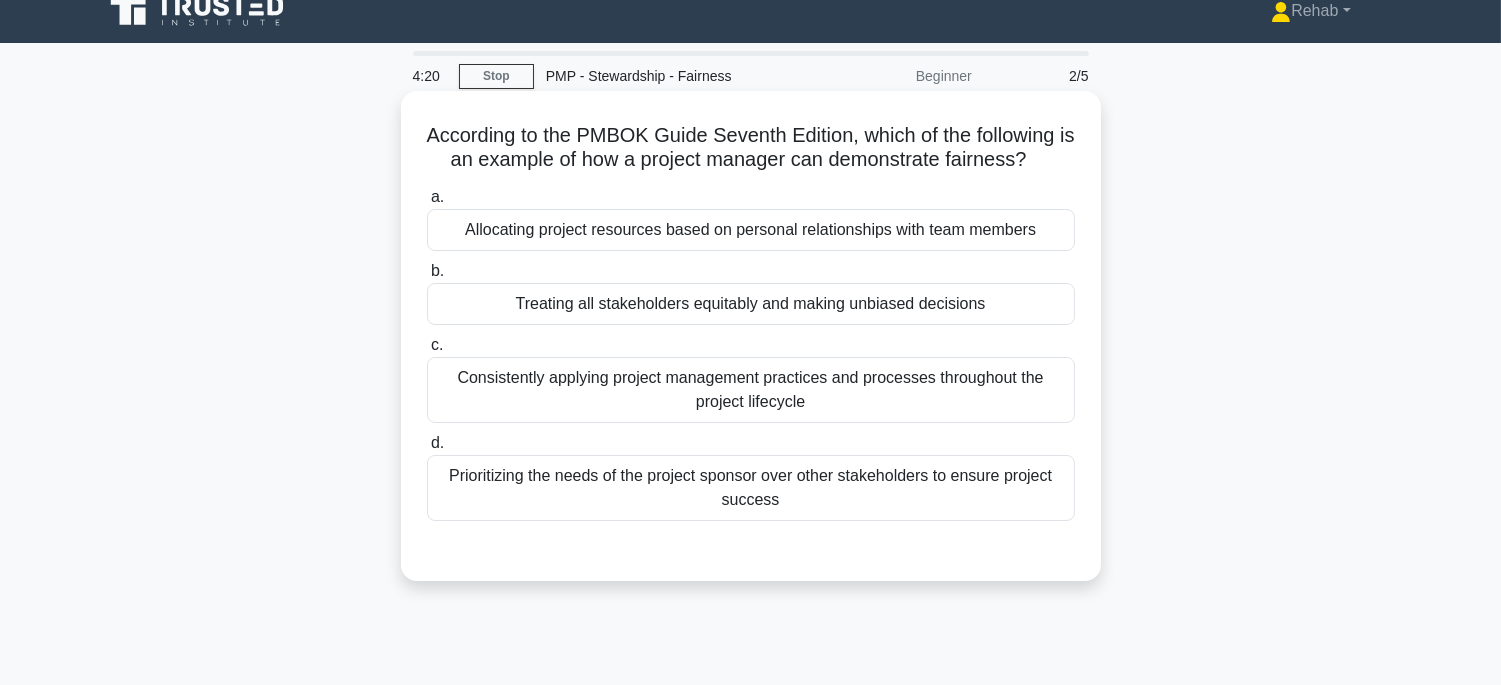 scroll, scrollTop: 0, scrollLeft: 0, axis: both 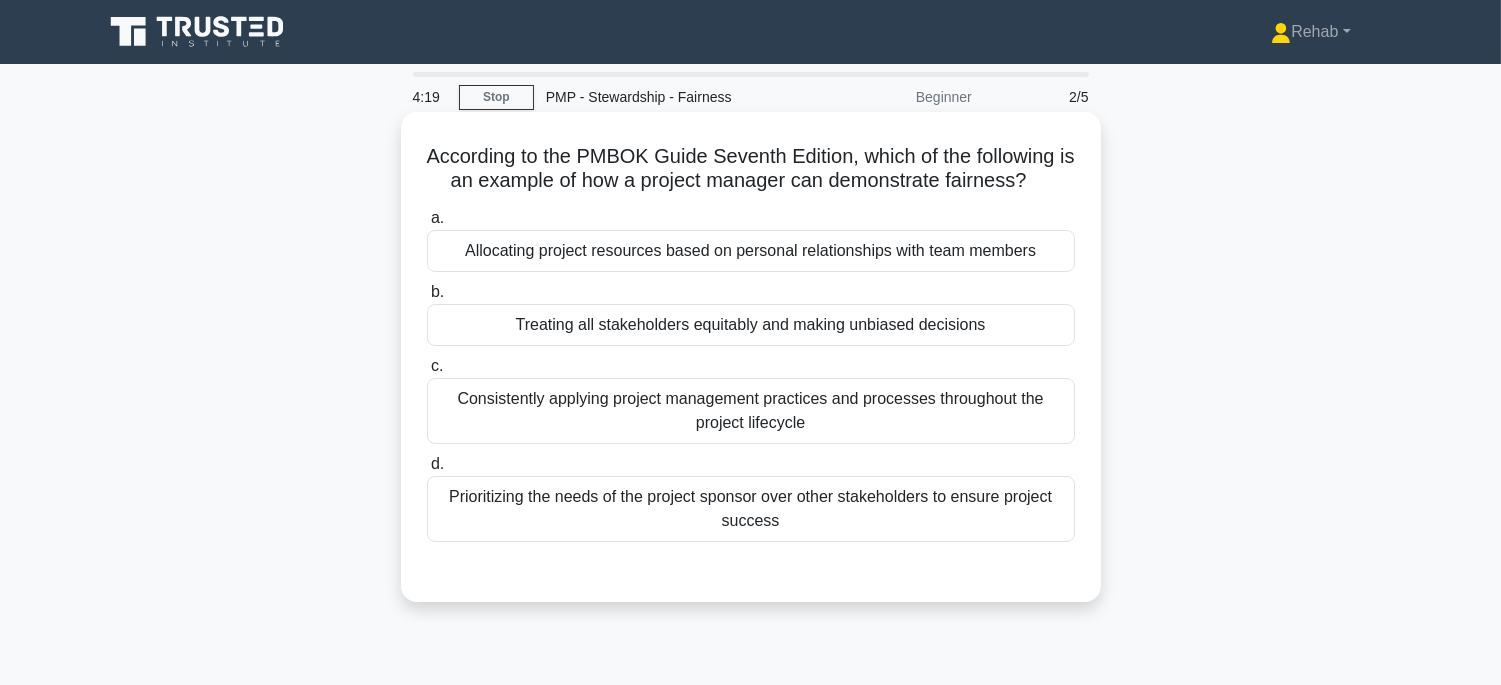 drag, startPoint x: 420, startPoint y: 143, endPoint x: 966, endPoint y: 540, distance: 675.0741 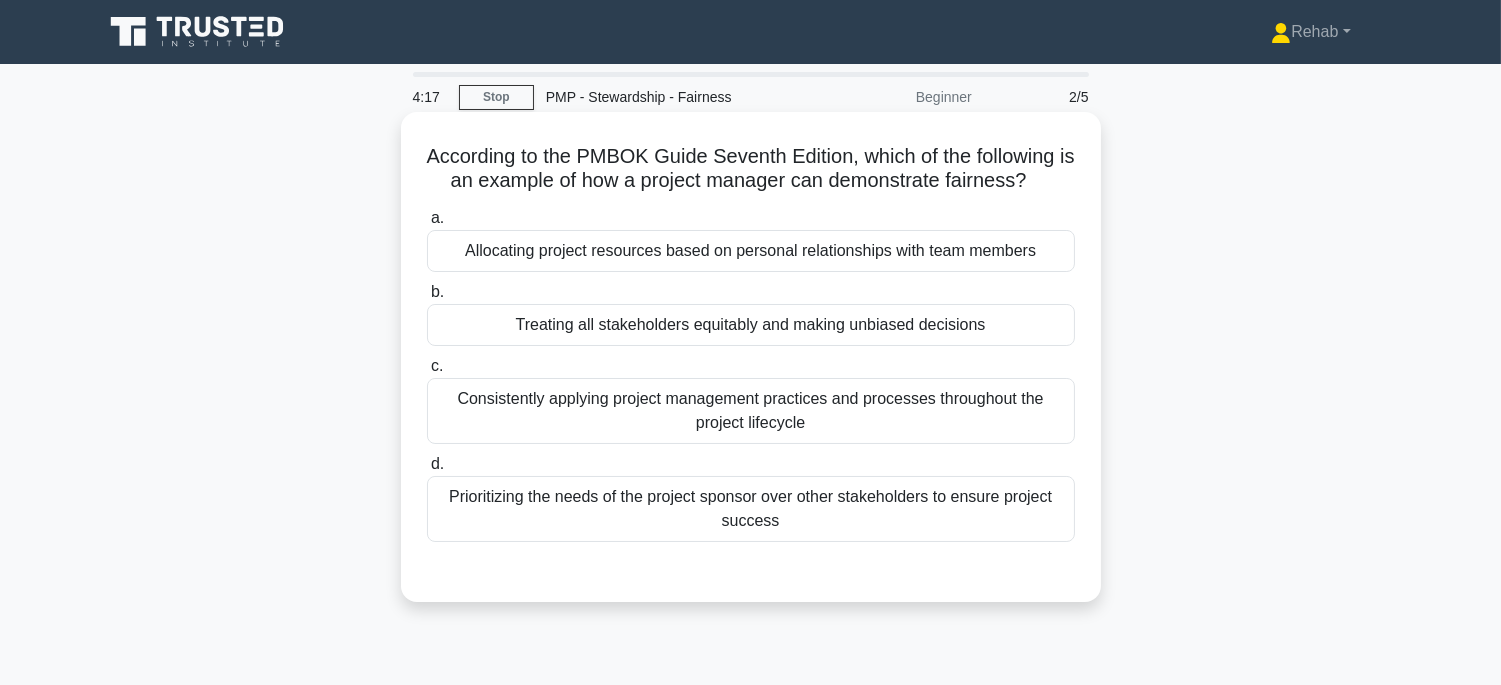 copy on "According to the PMBOK Guide Seventh Edition, which of the following is an example of how a project manager can demonstrate fairness?
.spinner_0XTQ{transform-origin:center;animation:spinner_y6GP .75s linear infinite}@keyframes spinner_y6GP{100%{transform:rotate(360deg)}}
a.
Allocating project resources based on personal relationships with team members
b.
Treating all stakeholders equitably and making unbiased decisions
c.
Consistently applying project management practices and processes throughout the project lifecycle
d.
Prioritizing the needs of the project sponsor over other stakeholders to ensure project success" 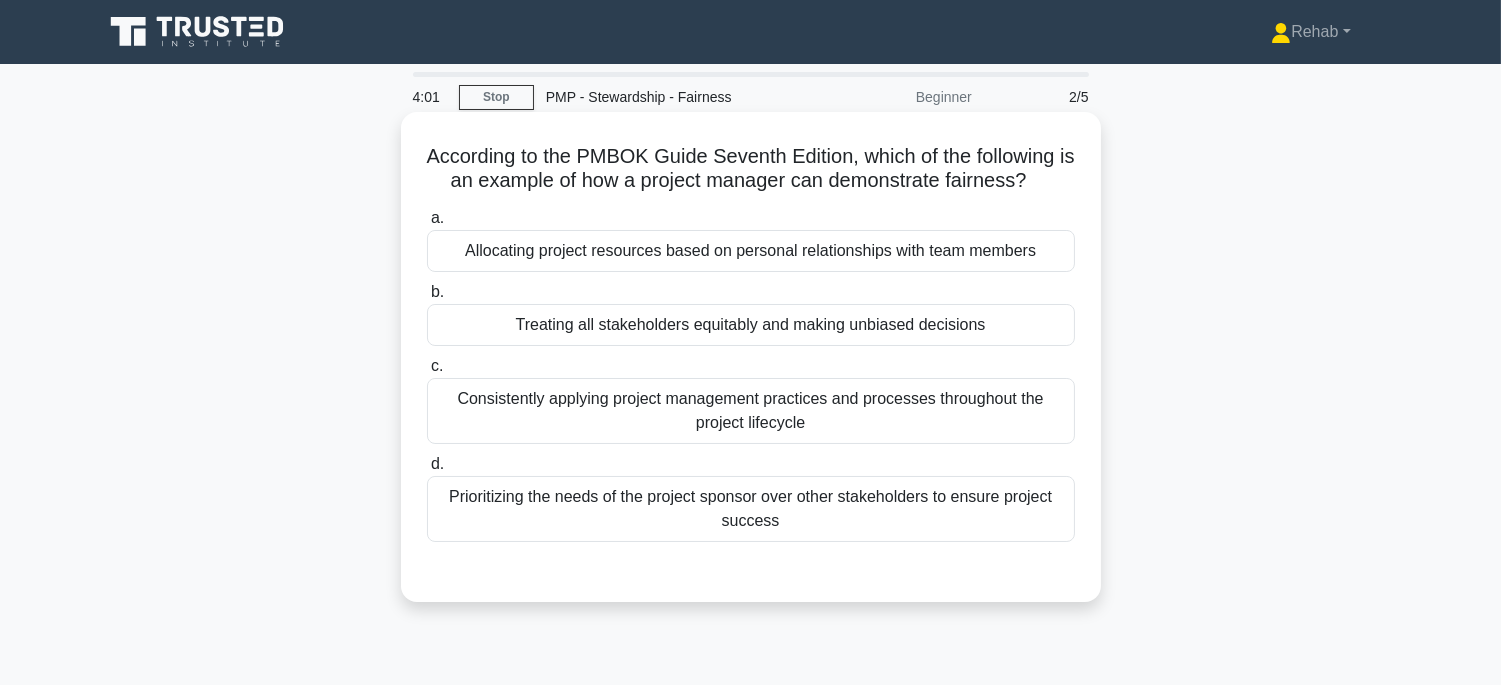click on "Treating all stakeholders equitably and making unbiased decisions" at bounding box center [751, 325] 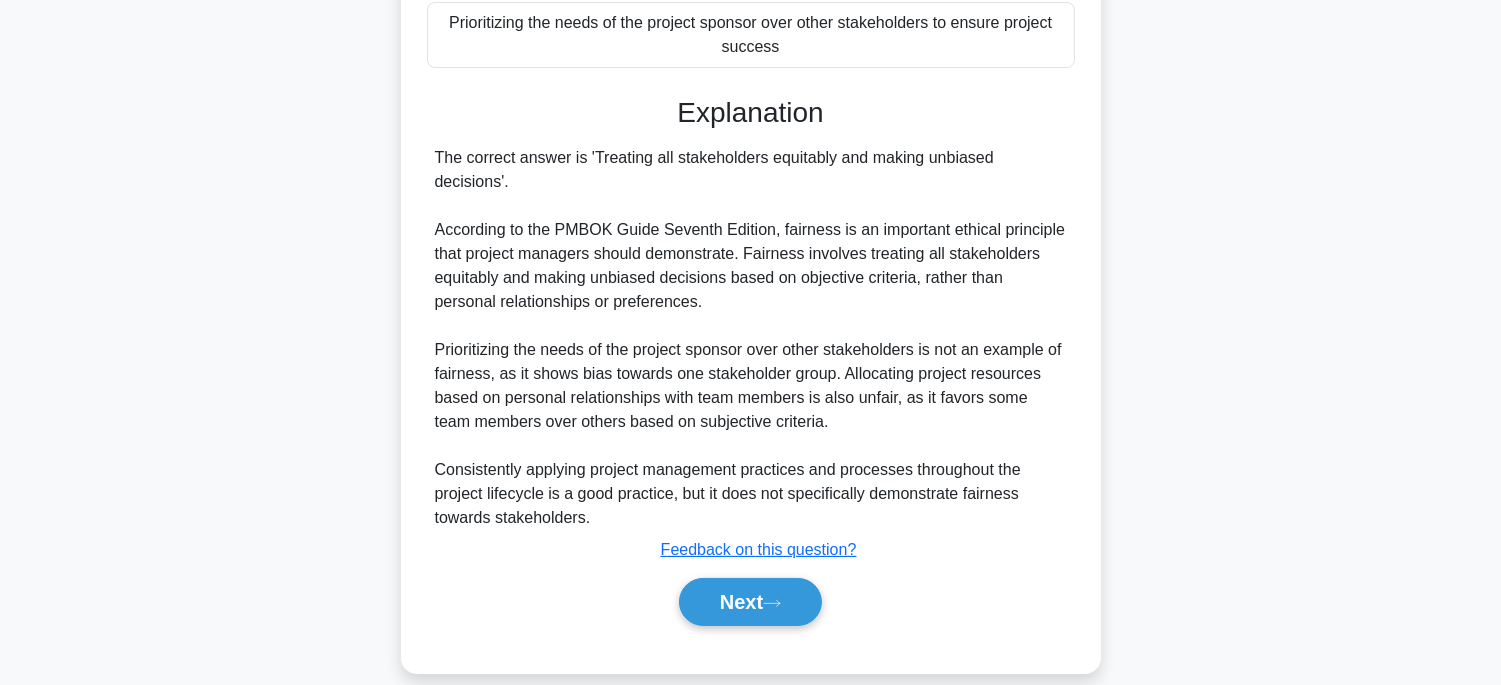 scroll, scrollTop: 475, scrollLeft: 0, axis: vertical 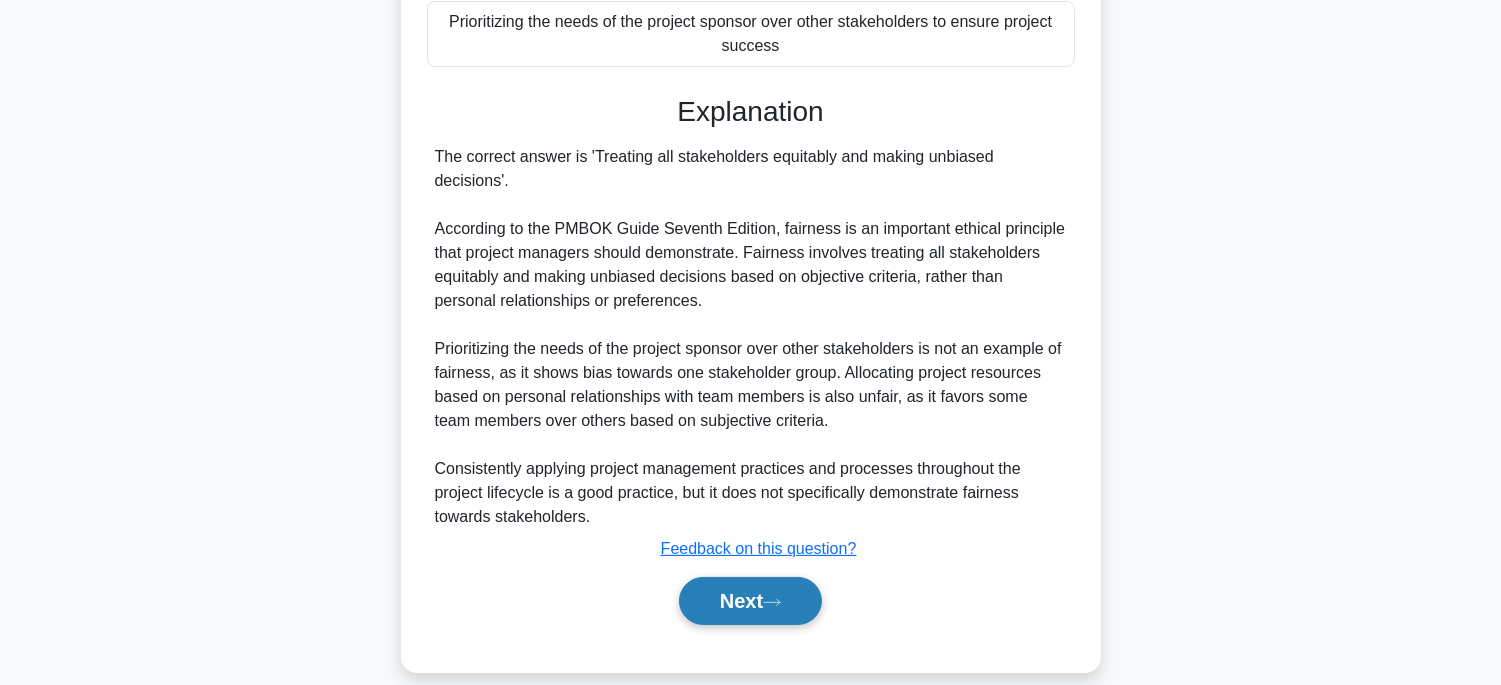 click on "Next" at bounding box center [750, 601] 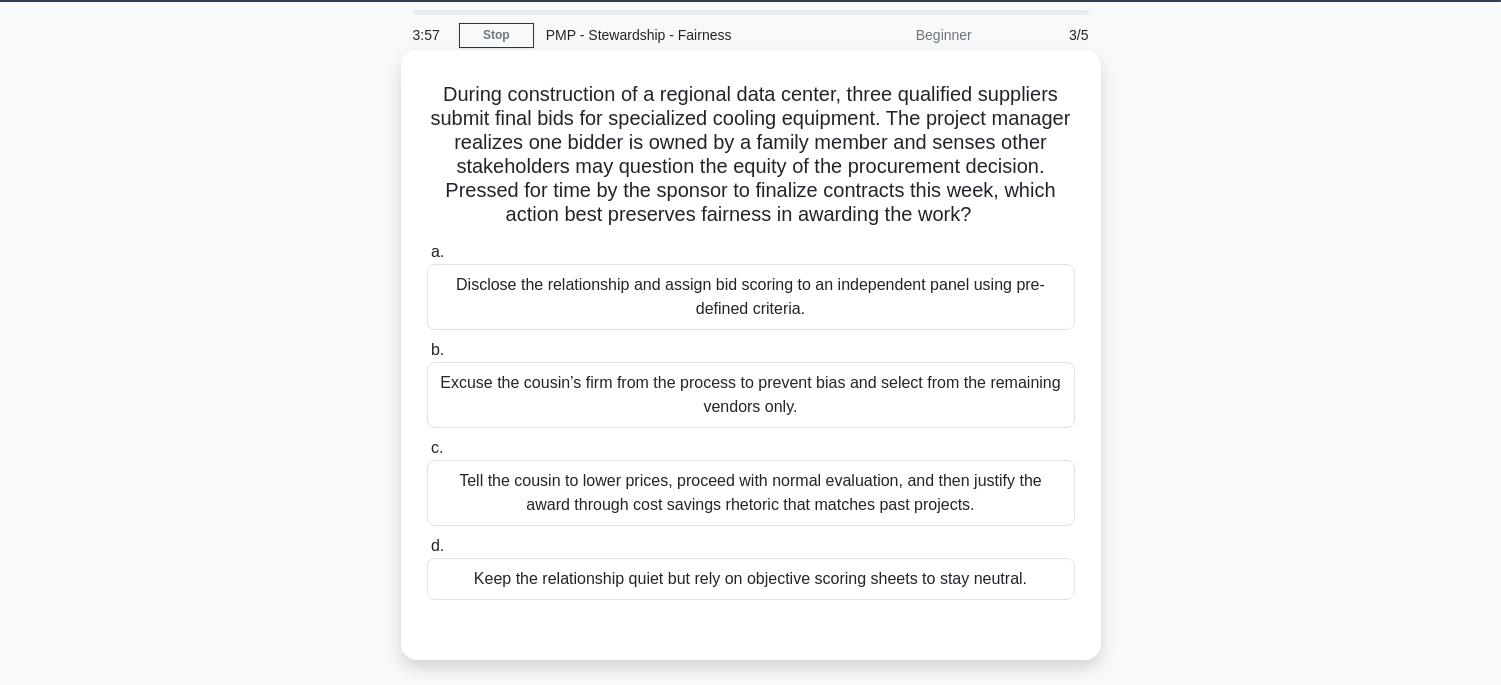 scroll, scrollTop: 61, scrollLeft: 0, axis: vertical 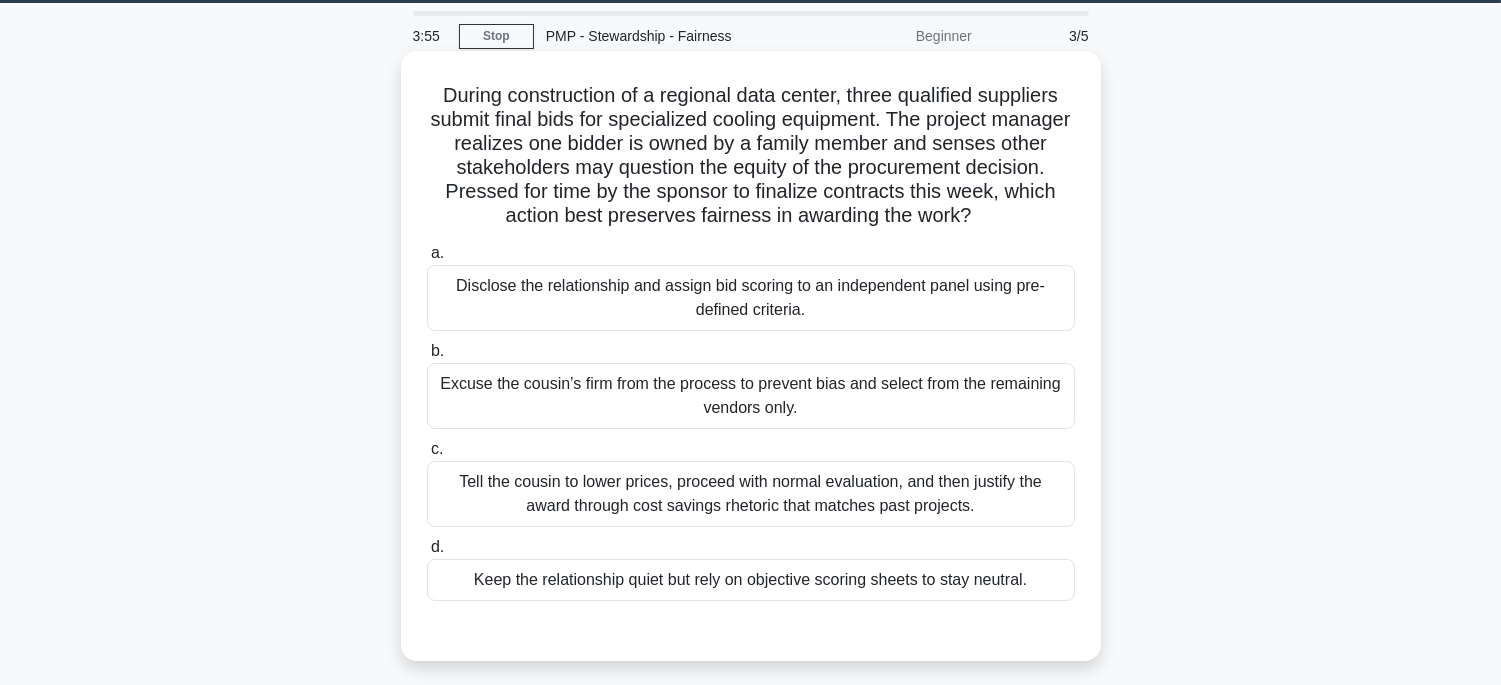 drag, startPoint x: 415, startPoint y: 92, endPoint x: 1083, endPoint y: 594, distance: 835.6004 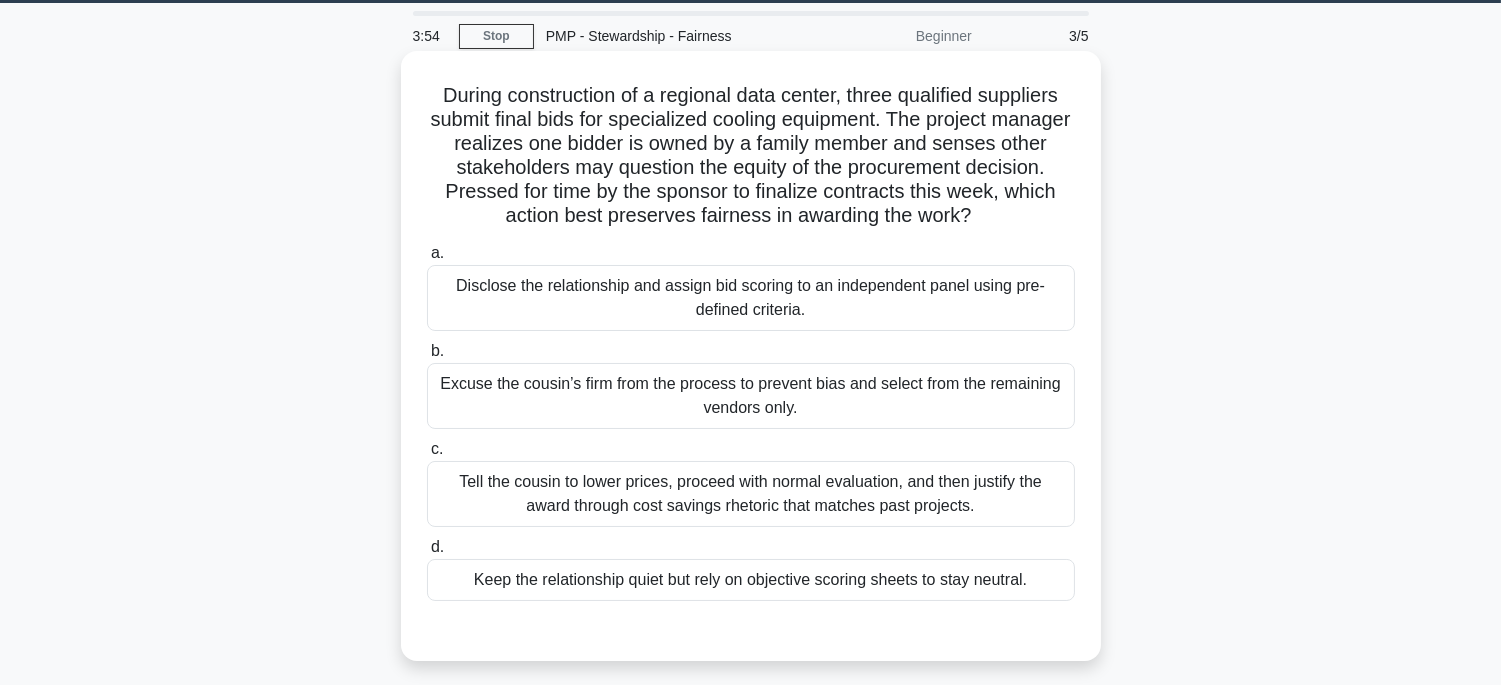 copy on "Loremi dolorsitamet co a elitsedd eius tempor, incid utlaboree doloremag aliqua enima mini ven quisnostrud exercit ullamcola. Nis aliquip exeacom consequa dui auteir in repre vo v esseci fugiat nul pariat excep sintoccaecat cup nonproid sun culpaq of des mollitanimi estlabor. Perspic und omni is nat errorvo ac doloremq laudantiu tota rema, eaque ipsaqu abil inventore veritati qu architec bea vita?
.dictaex_3NEM{enimipsam-quiavo:aspern;autoditfu:consequ_m3DO .20e ration sequines}@nequeporr quisqua_d2AD{205%{numquamei:modite(000inc)}}
m.
Quaerate min solutanobise opt cumque nih impedit qu pl facerepossi assum repel tem-autemqu officiis.
d.
Rerumn sae evenie’v repu recu ita earumhi te sapient dele rei volupt maio ali perferend dolorib aspe.
r.
Mini nos exerci ul corpo suscip, l..." 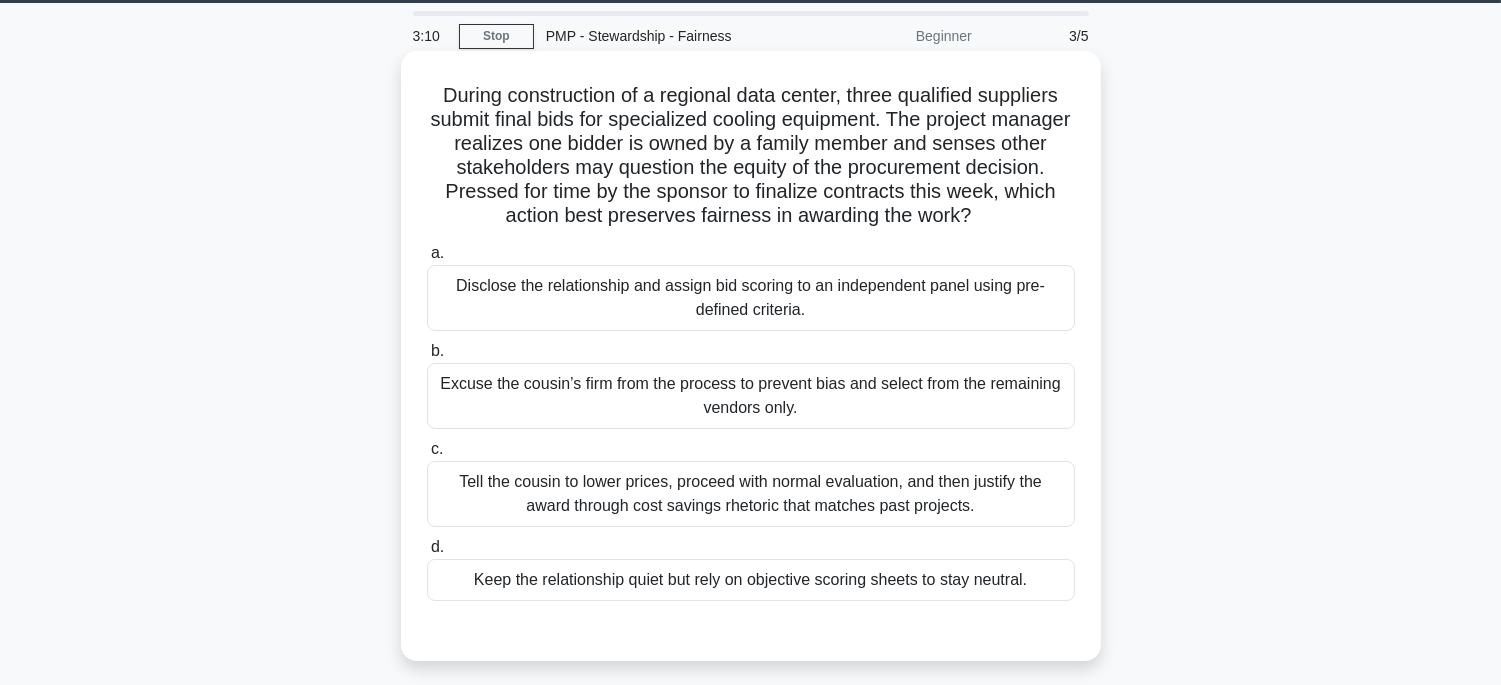 click on "Disclose the relationship and assign bid scoring to an independent panel using pre-defined criteria." at bounding box center (751, 298) 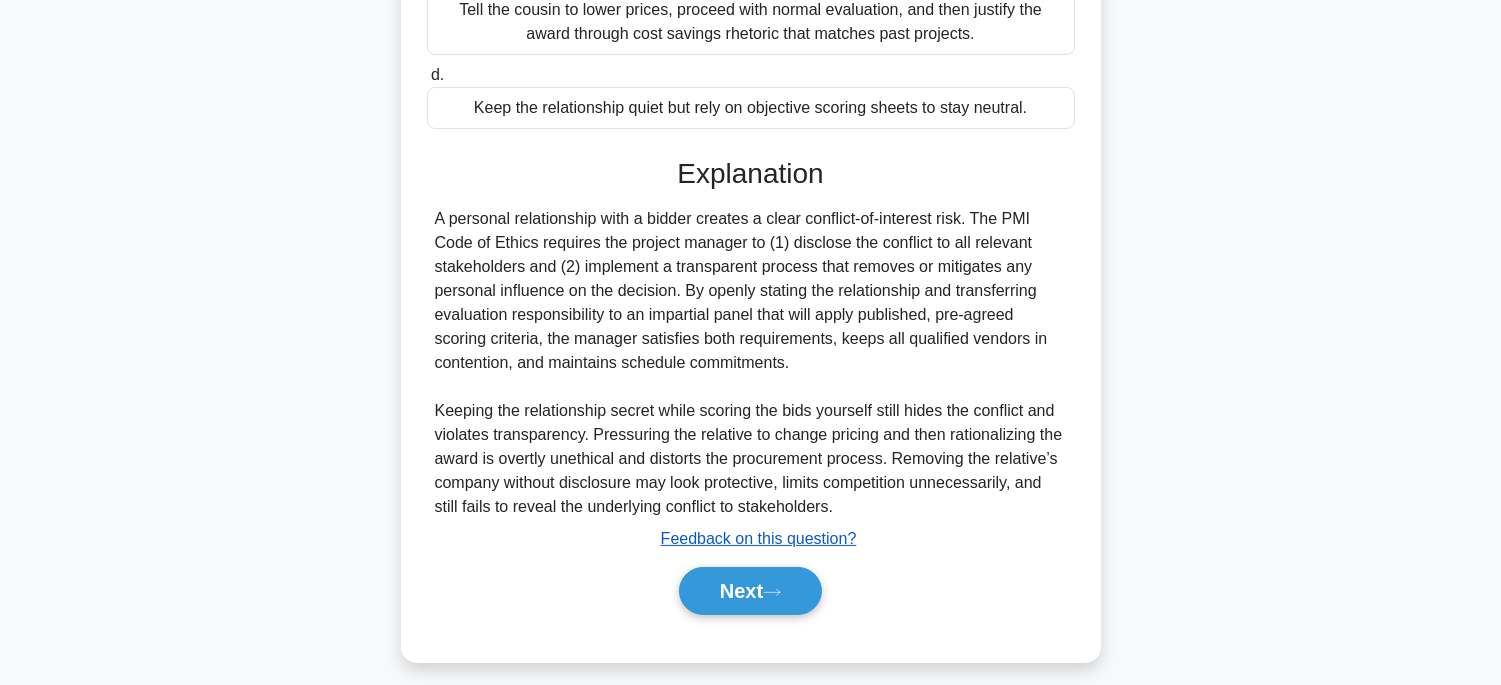 scroll, scrollTop: 547, scrollLeft: 0, axis: vertical 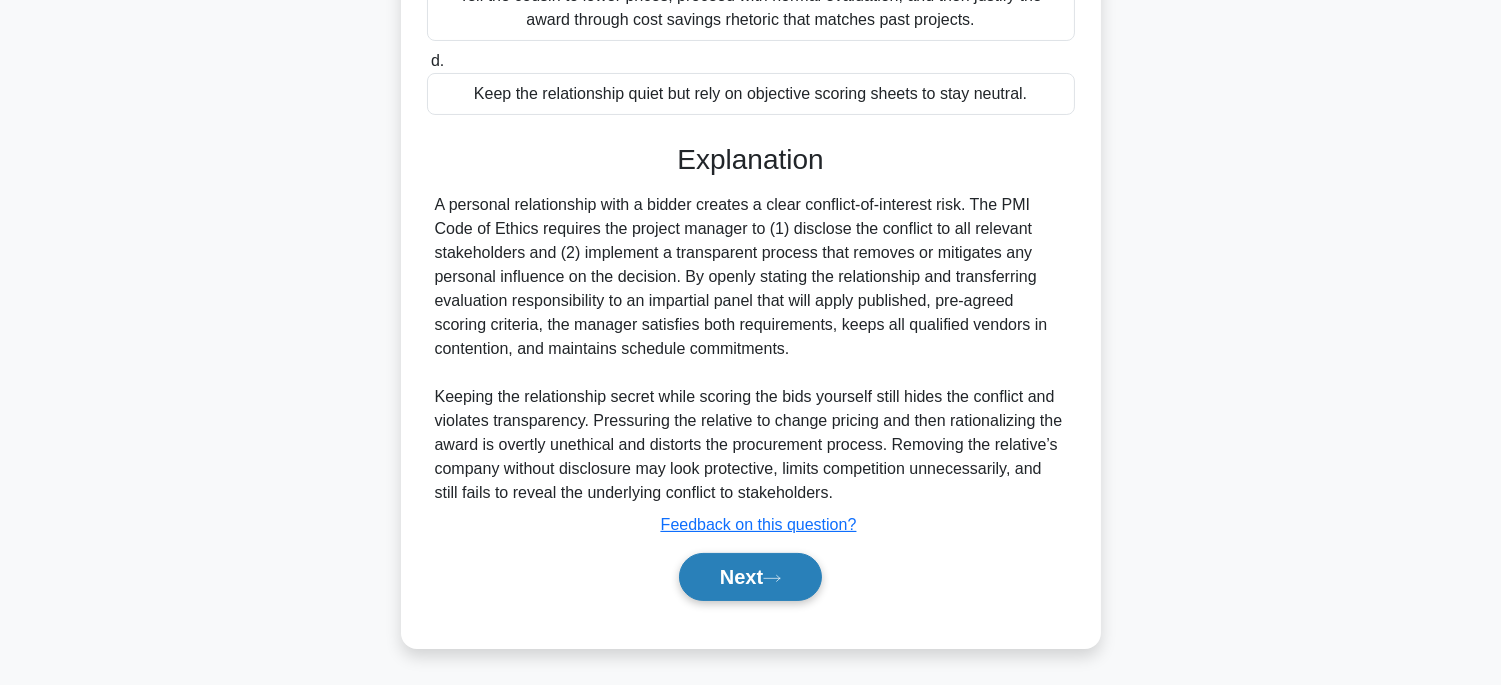 click on "Next" at bounding box center (750, 577) 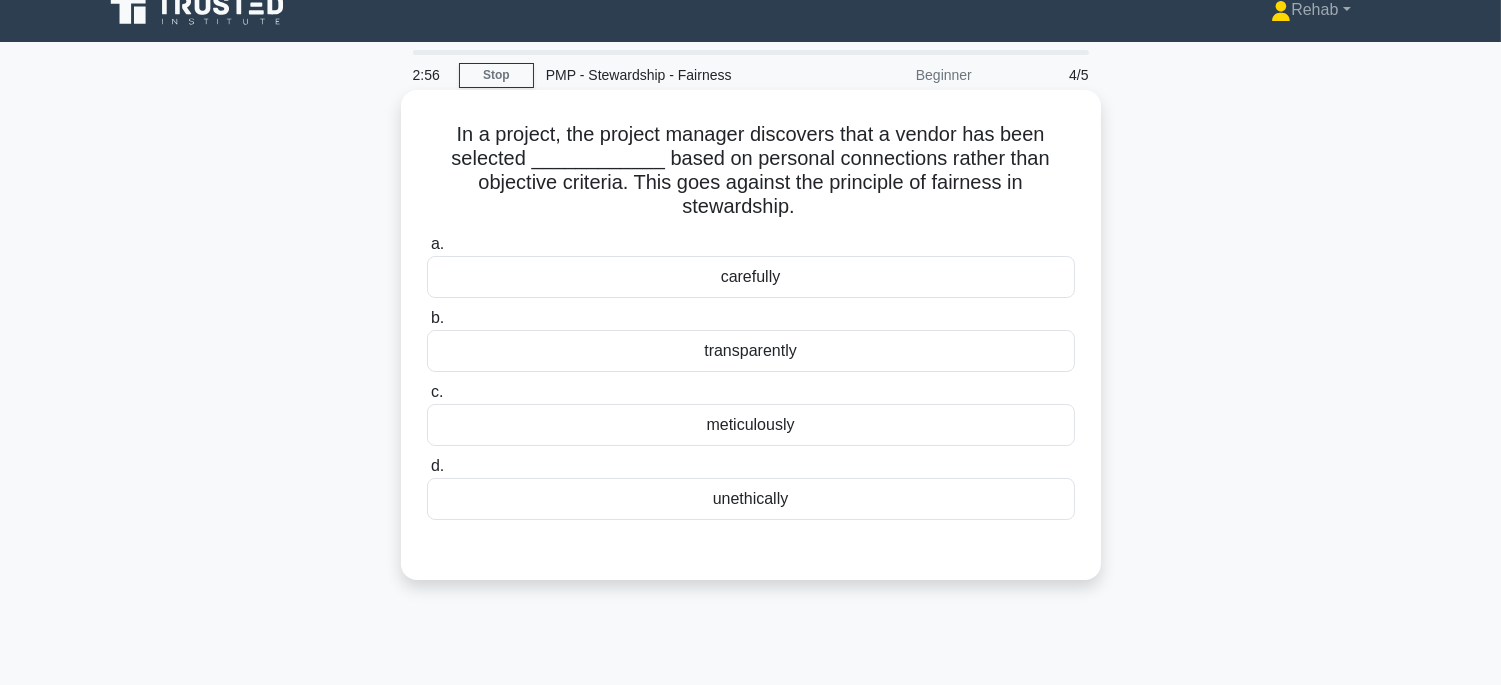 scroll, scrollTop: 0, scrollLeft: 0, axis: both 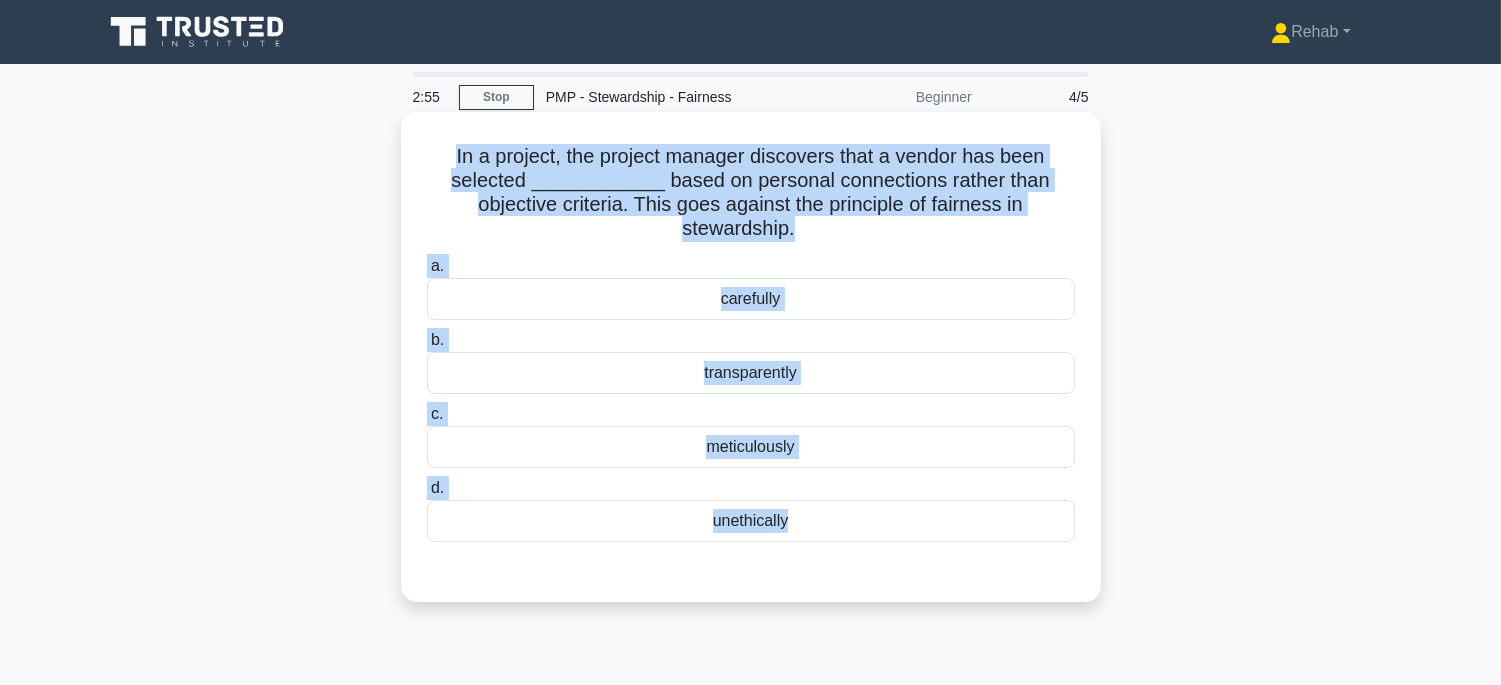 drag, startPoint x: 435, startPoint y: 146, endPoint x: 895, endPoint y: 551, distance: 612.8825 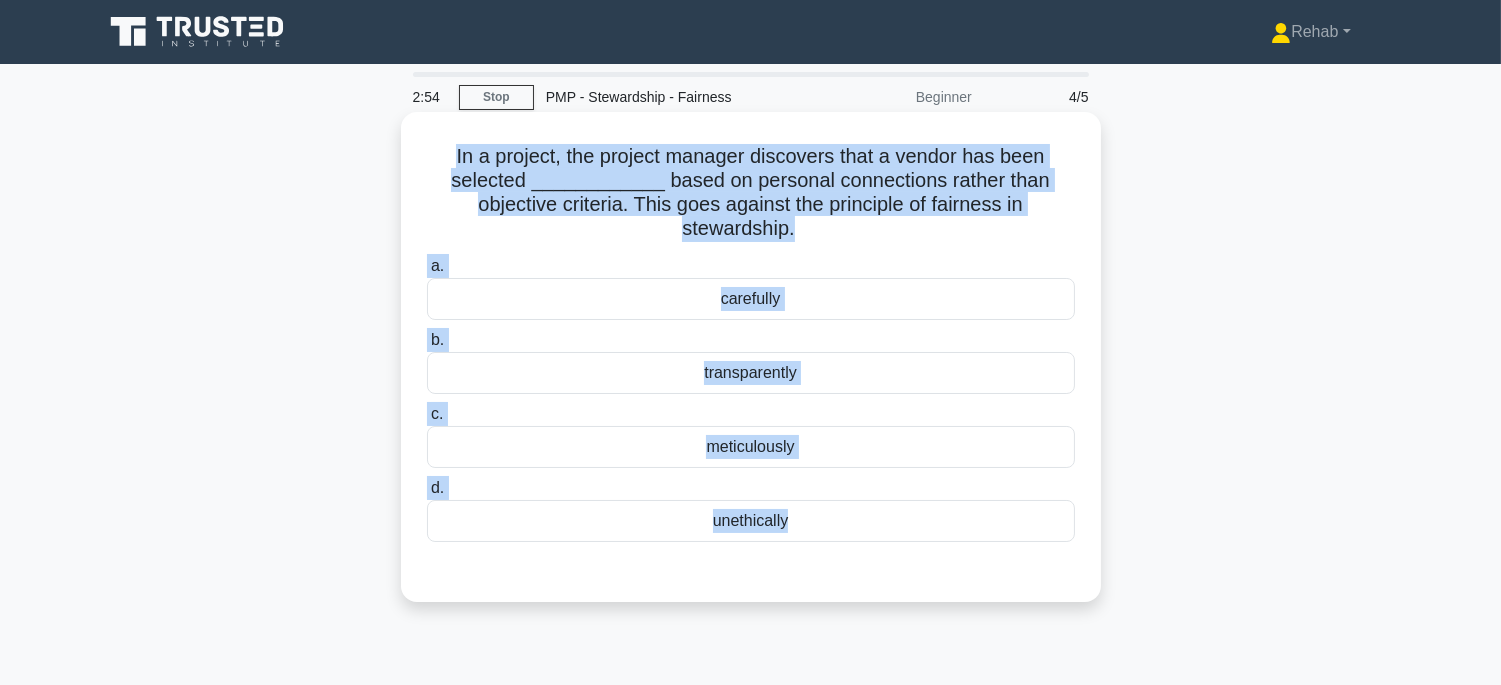 copy on "In a project, the project manager discovers that a vendor has been selected ____________ based on personal connections rather than objective criteria. This goes against the principle of fairness in stewardship.
.spinner_0XTQ{transform-origin:center;animation:spinner_y6GP .75s linear infinite}@keyframes spinner_y6GP{100%{transform:rotate(360deg)}}
a.
carefully
b.
transparently
c.
meticulously
d.
unethically" 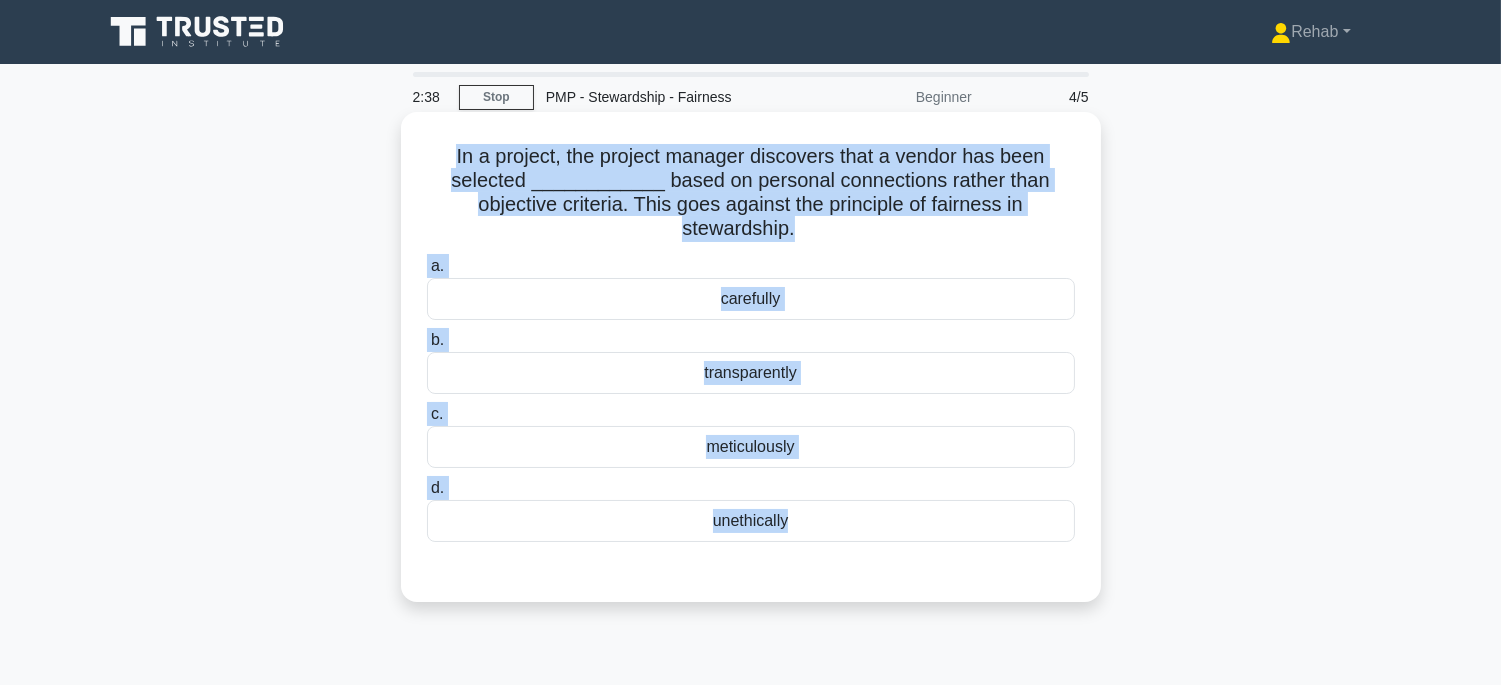 click on "unethically" at bounding box center (751, 521) 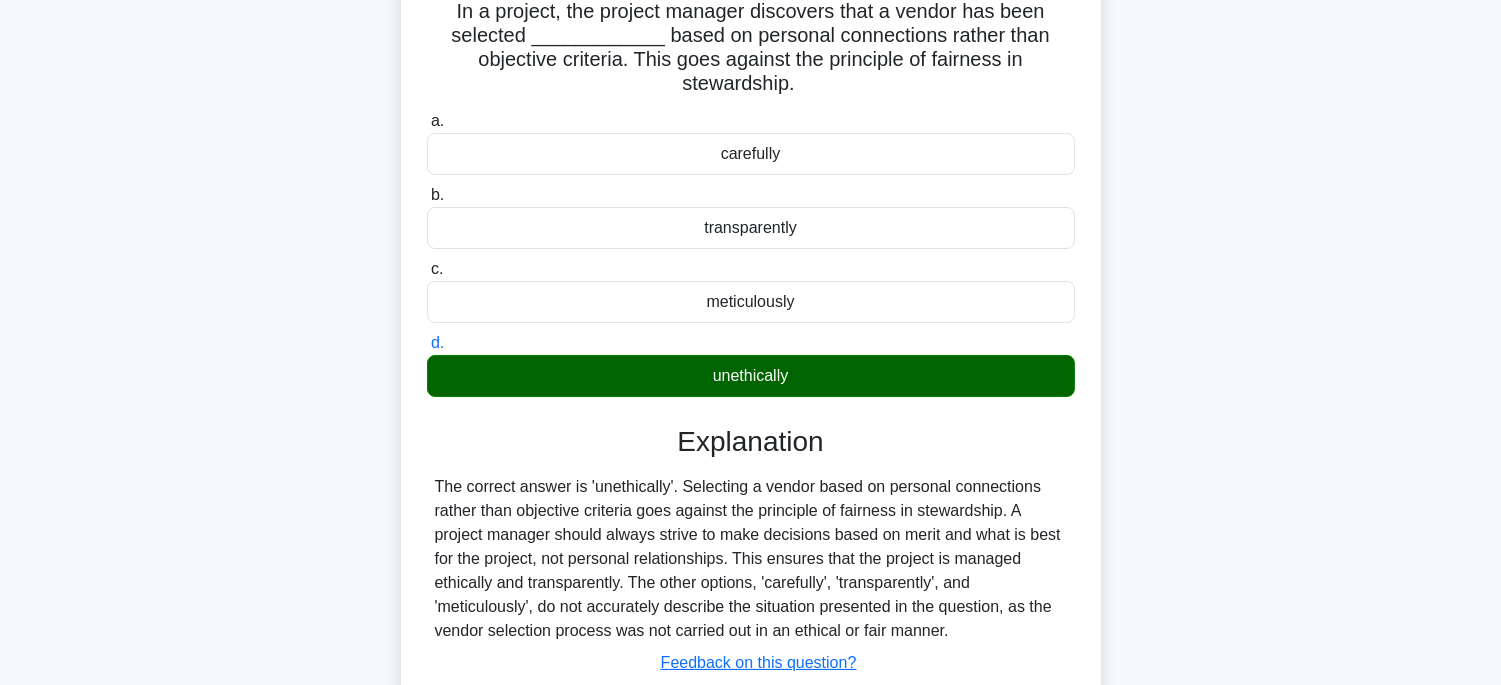 scroll, scrollTop: 394, scrollLeft: 0, axis: vertical 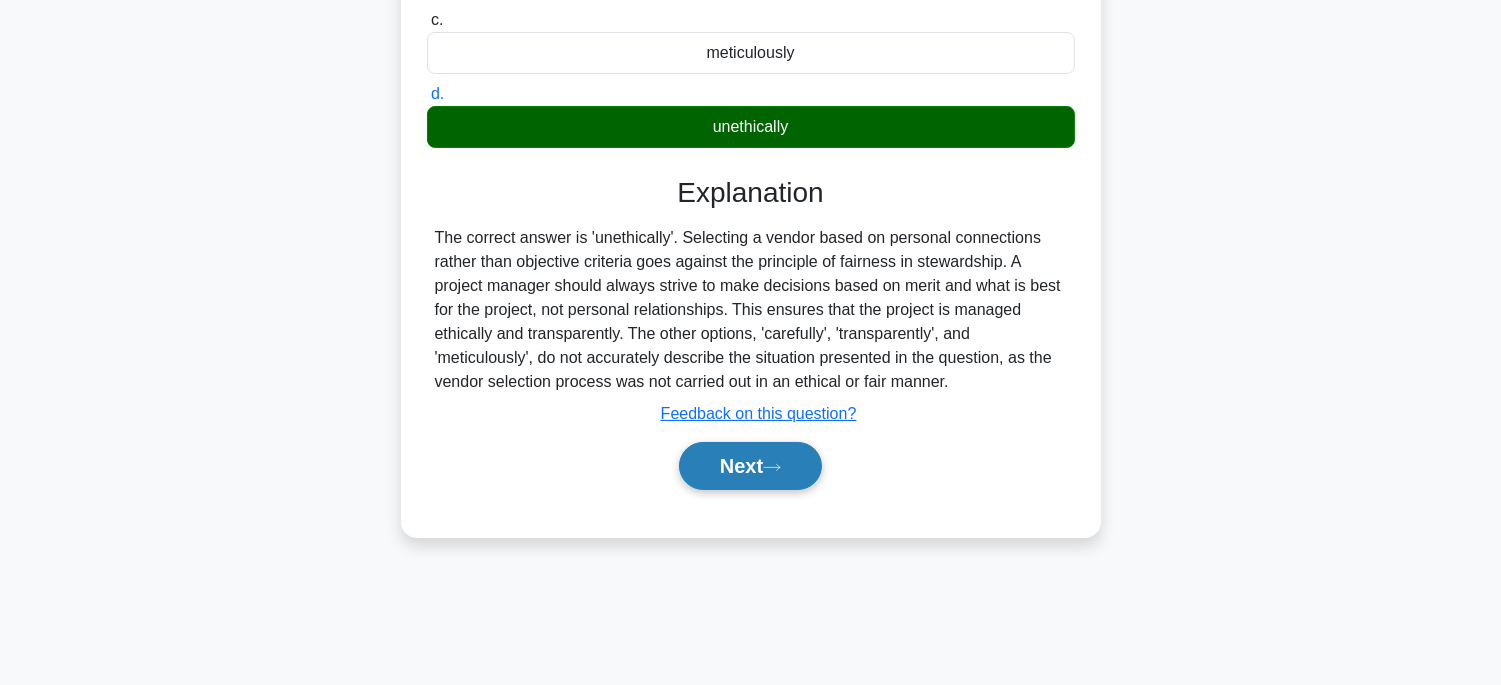 click on "Next" at bounding box center (750, 466) 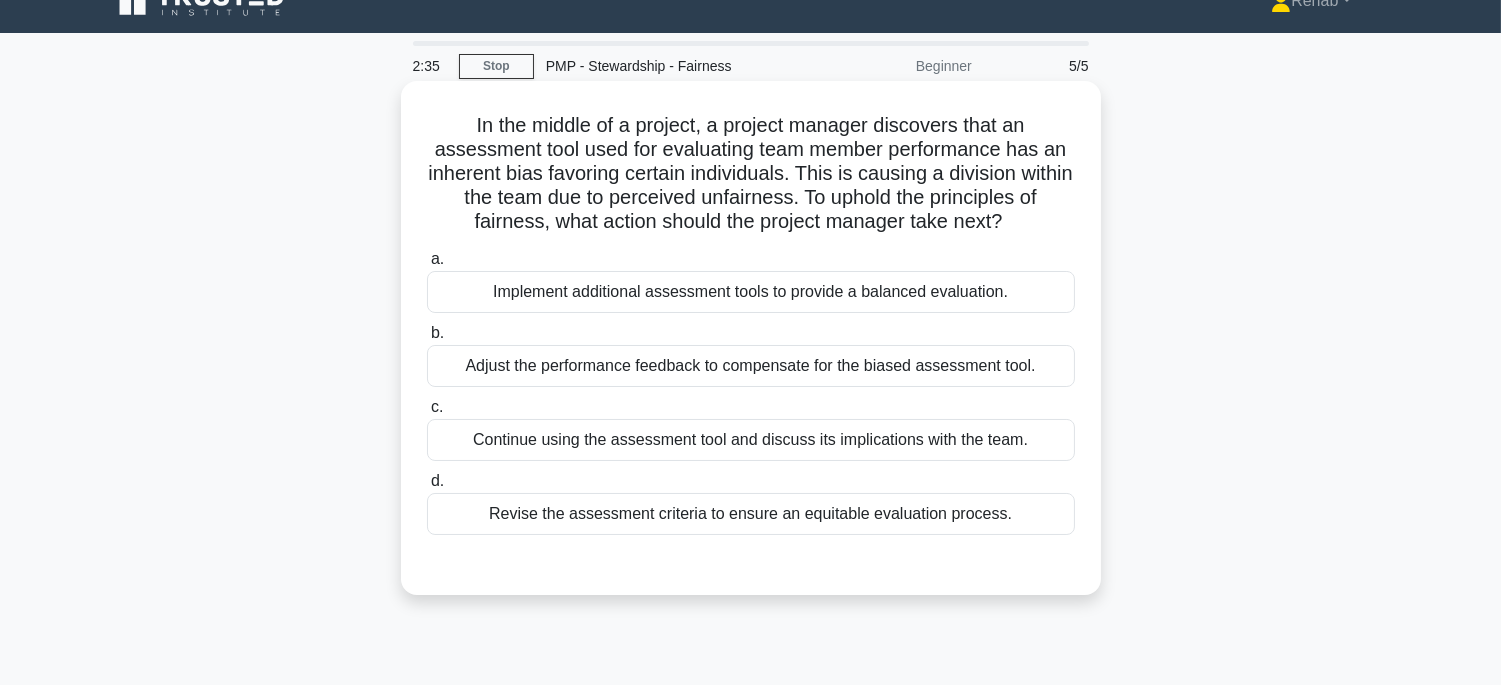 scroll, scrollTop: 0, scrollLeft: 0, axis: both 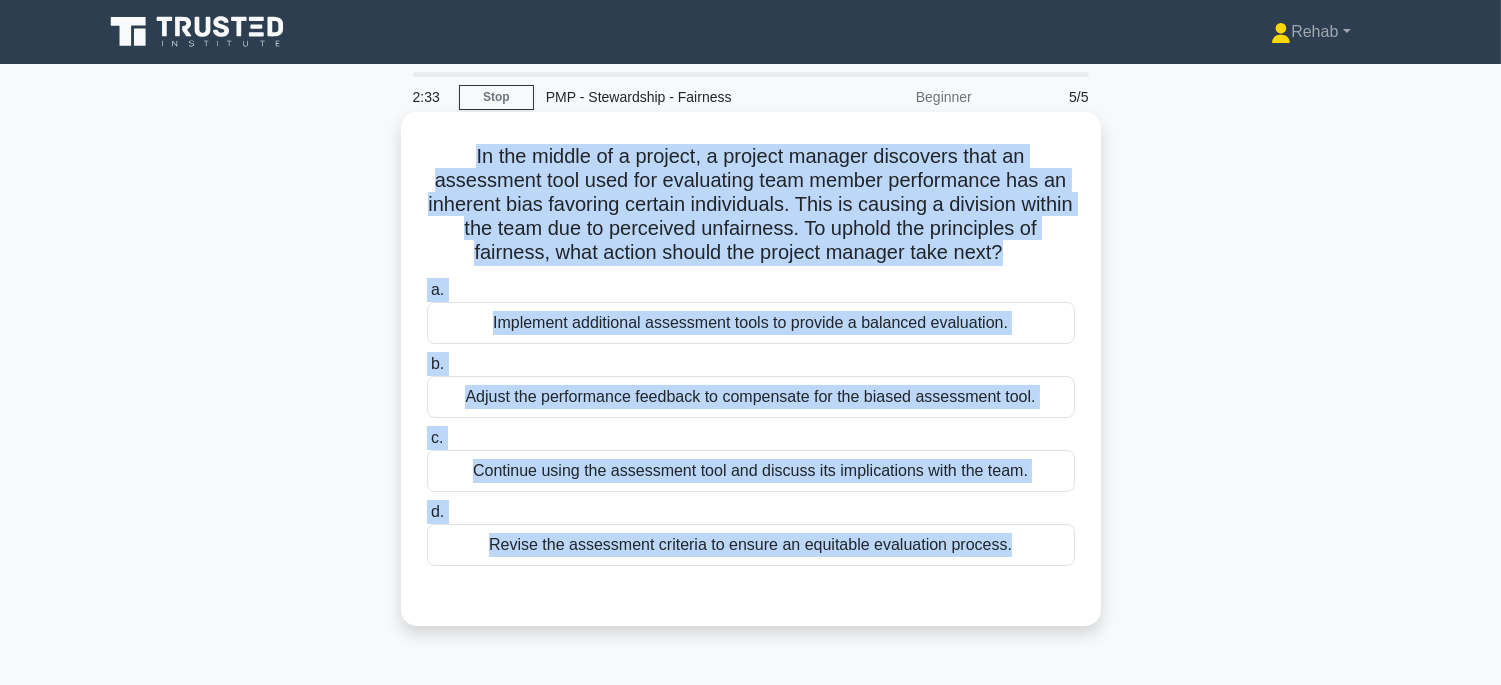 drag, startPoint x: 458, startPoint y: 161, endPoint x: 1054, endPoint y: 572, distance: 723.9731 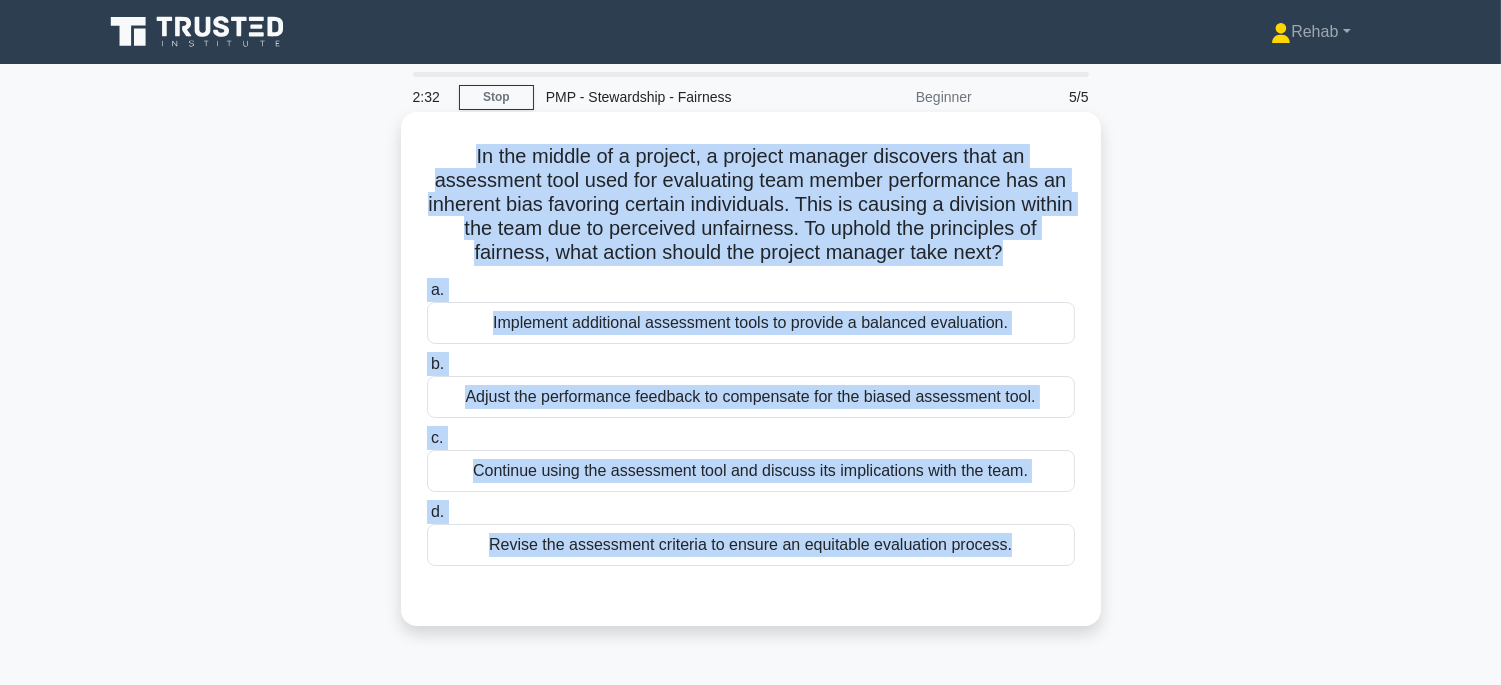 copy on "In the middle of a project, a project manager discovers that an assessment tool used for evaluating team member performance has an inherent bias favoring certain individuals. This is causing a division within the team due to perceived unfairness. To uphold the principles of fairness, what action should the project manager take next?
.spinner_0XTQ{transform-origin:center;animation:spinner_y6GP .75s linear infinite}@keyframes spinner_y6GP{100%{transform:rotate(360deg)}}
a.
Implement additional assessment tools to provide a balanced evaluation.
b.
Adjust the performance feedback to compensate for the biased assessment tool.
c.
Continue using the assessment tool and discuss its implications with the team.
d.
R..." 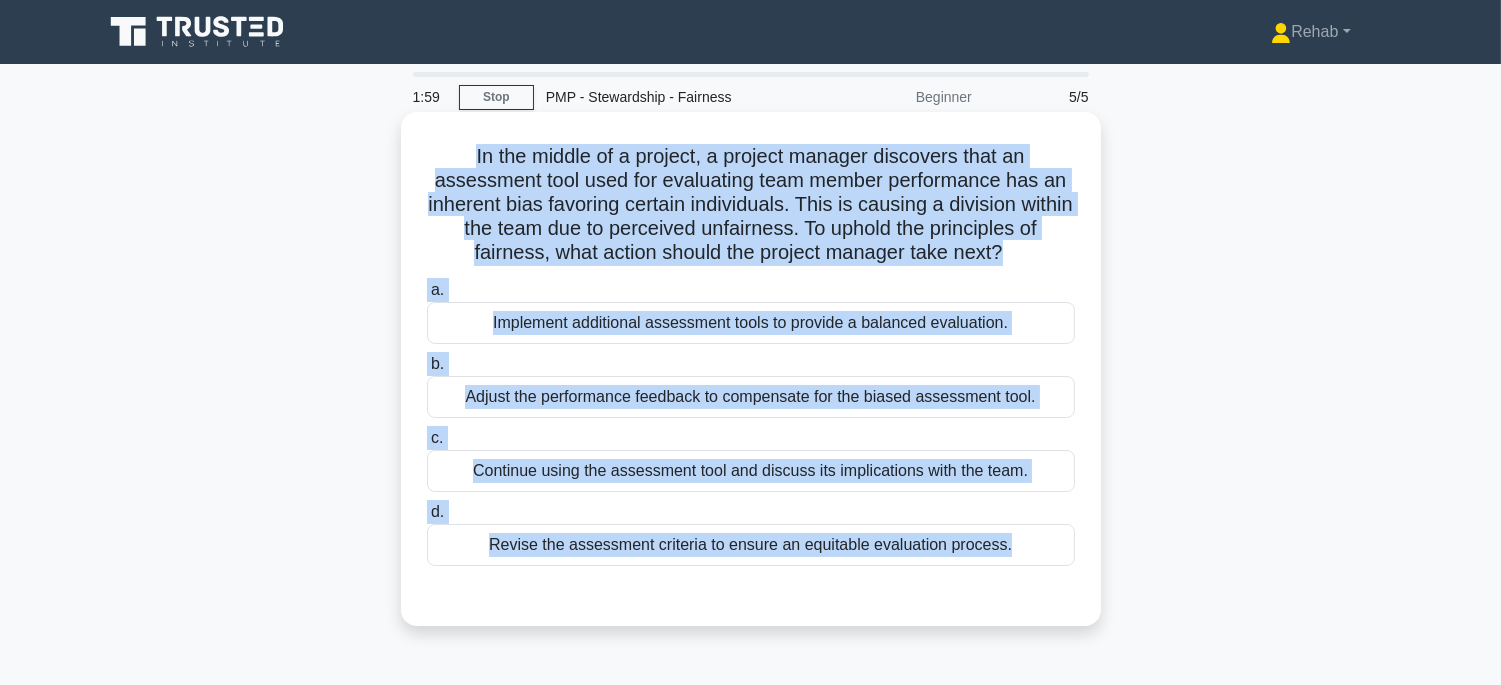 click on "Revise the assessment criteria to ensure an equitable evaluation process." at bounding box center (751, 545) 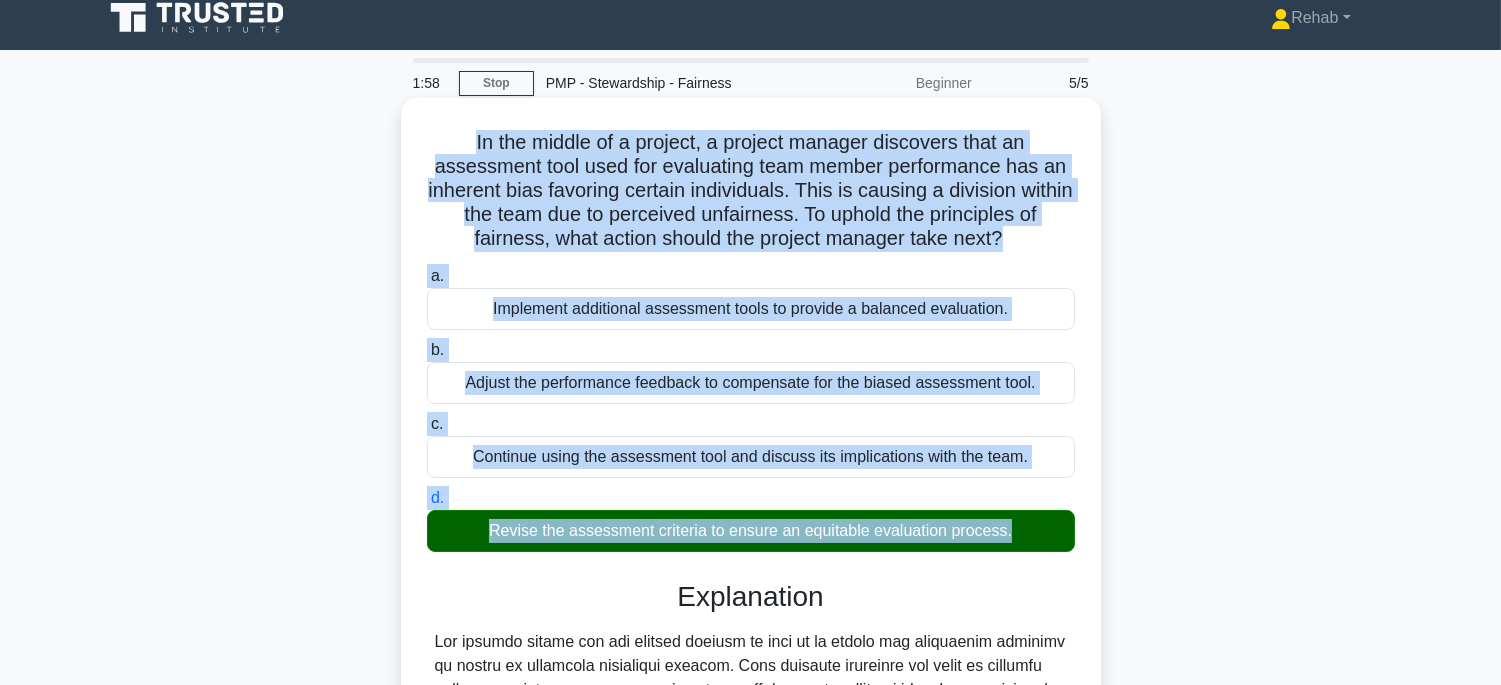 scroll, scrollTop: 500, scrollLeft: 0, axis: vertical 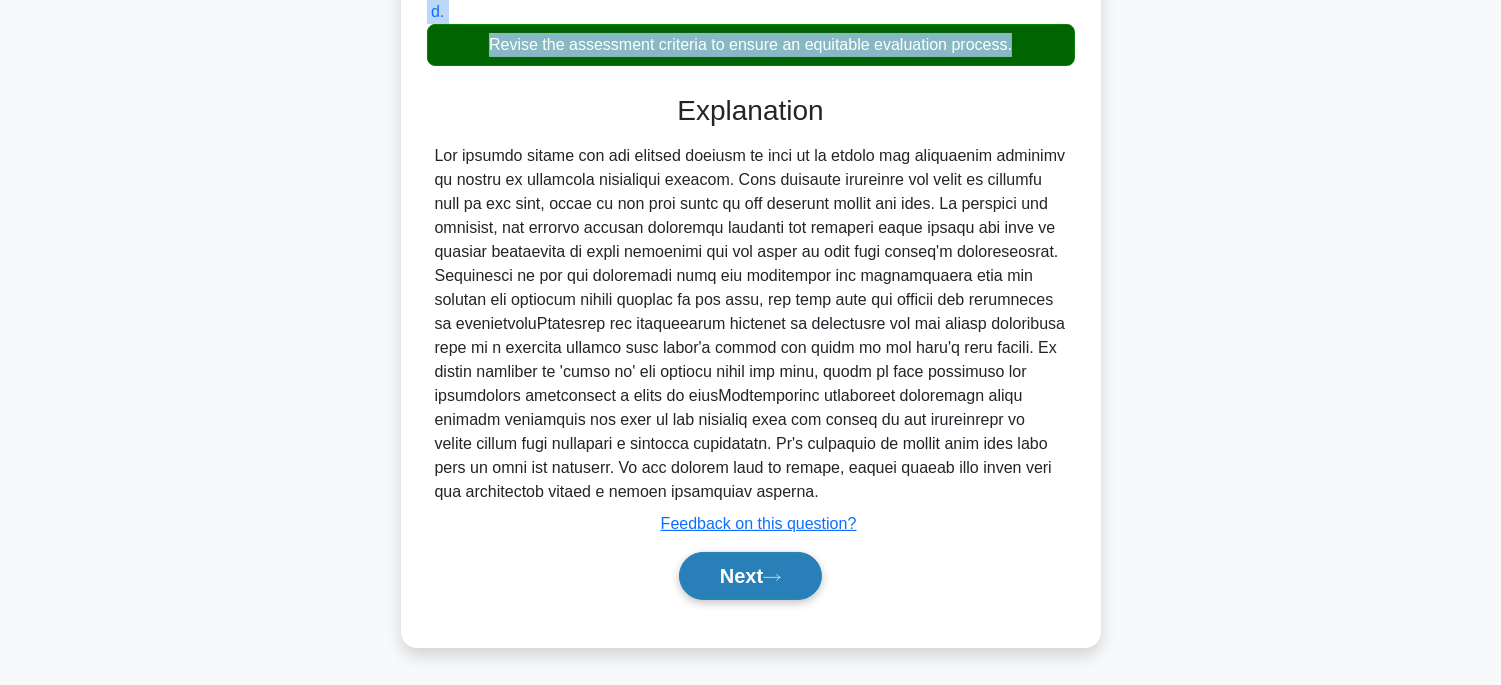 click on "Next" at bounding box center [750, 576] 